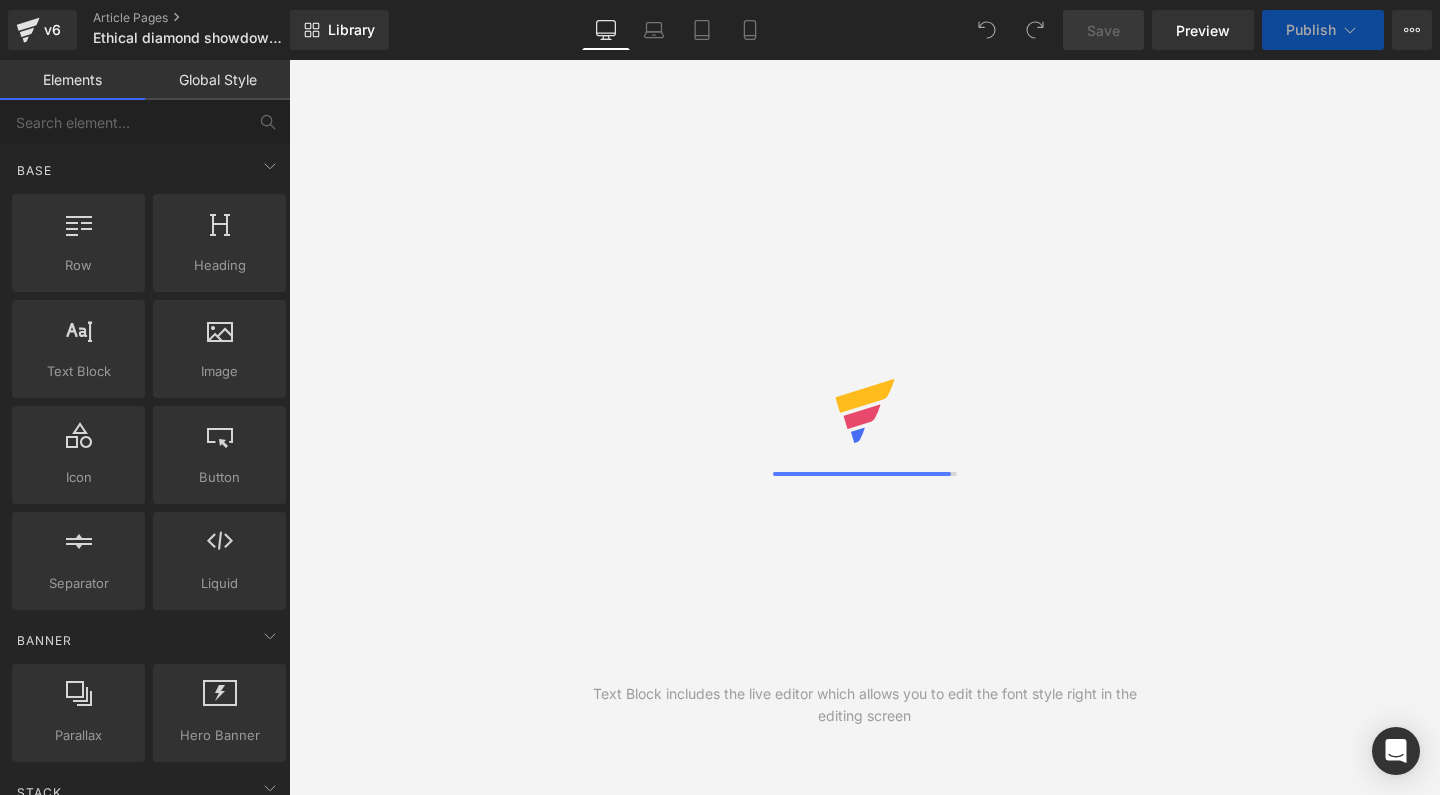 scroll, scrollTop: 0, scrollLeft: 0, axis: both 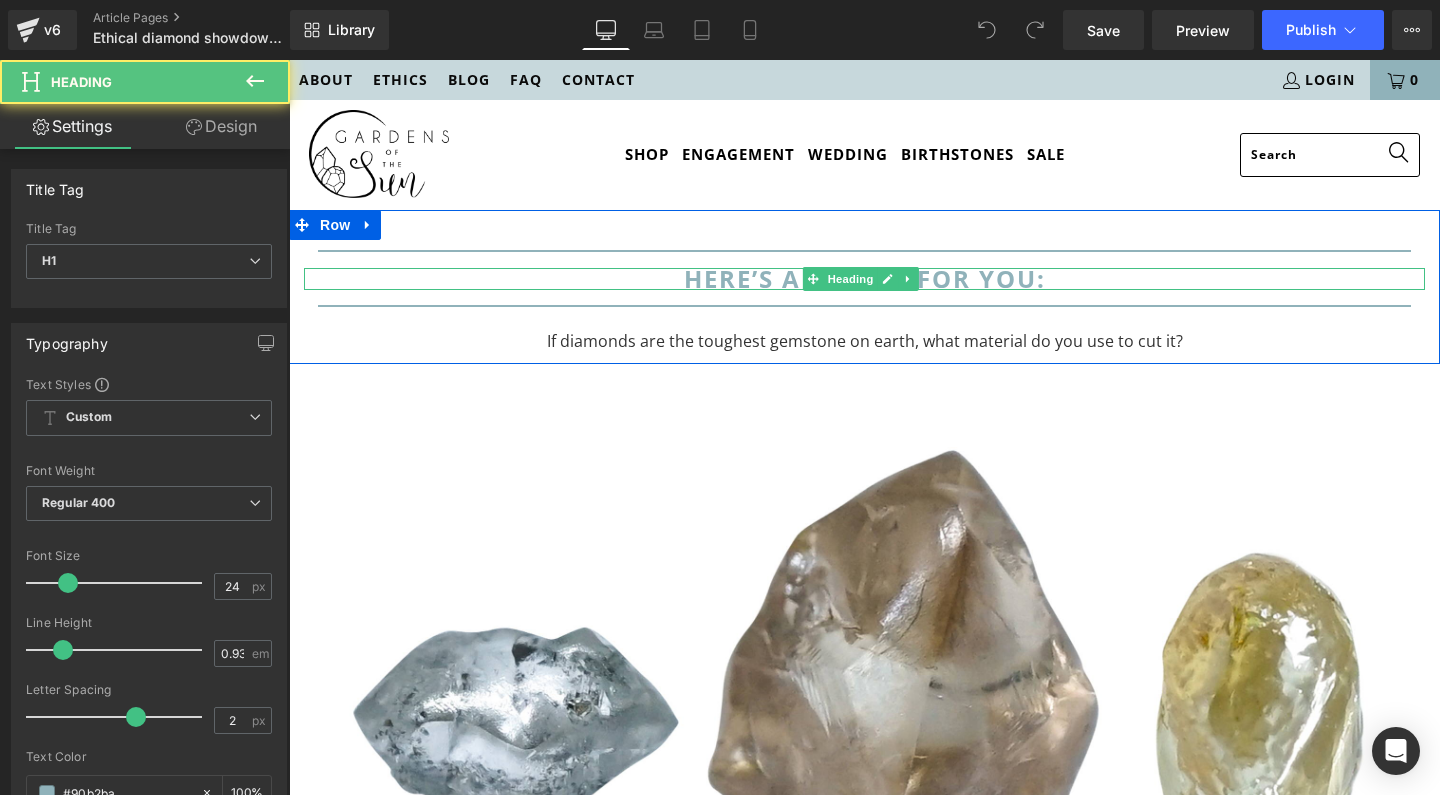click on "Here’s a puzzle for you:" at bounding box center (865, 278) 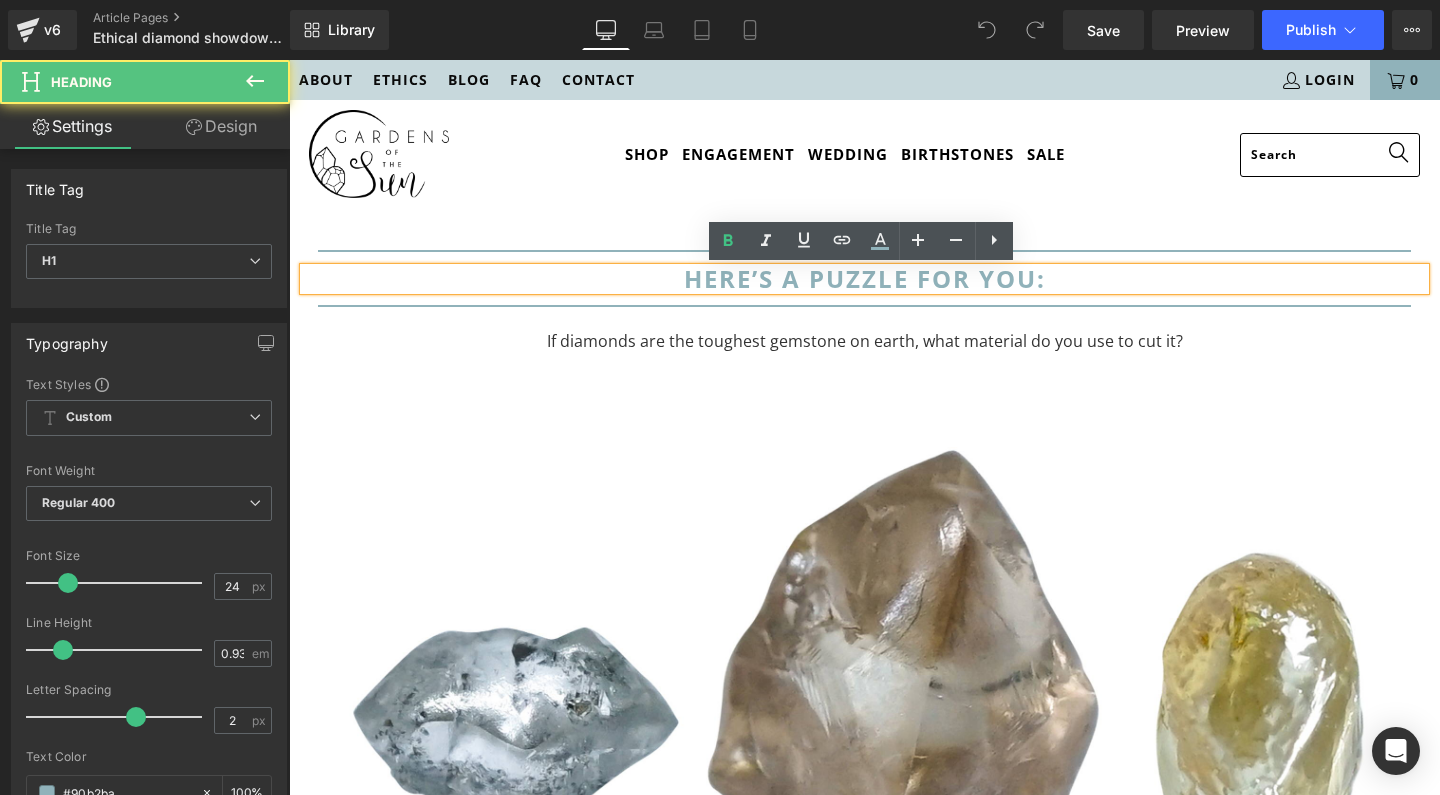 click on "Here’s a puzzle for you:" at bounding box center [865, 278] 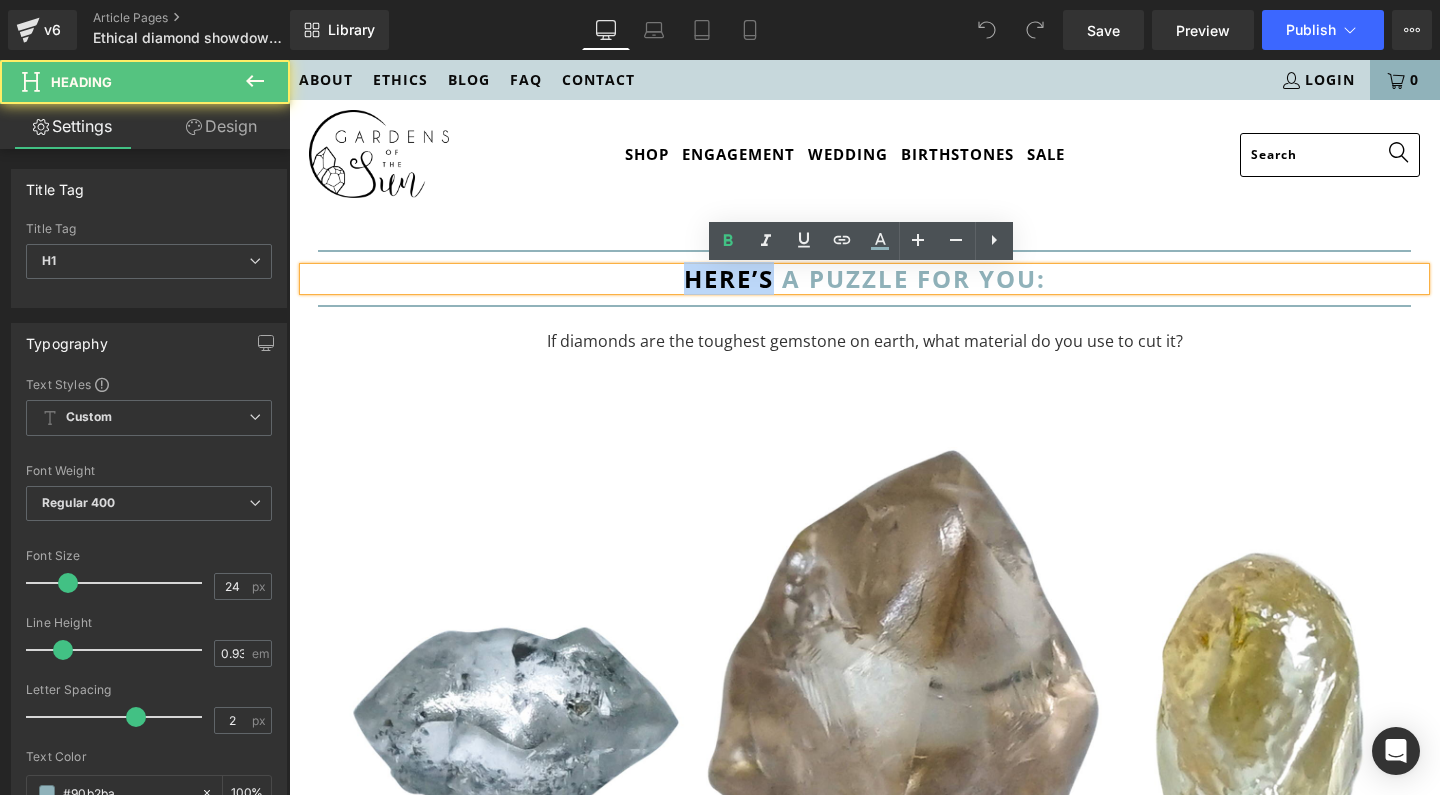 click on "Here’s a puzzle for you:" at bounding box center (865, 278) 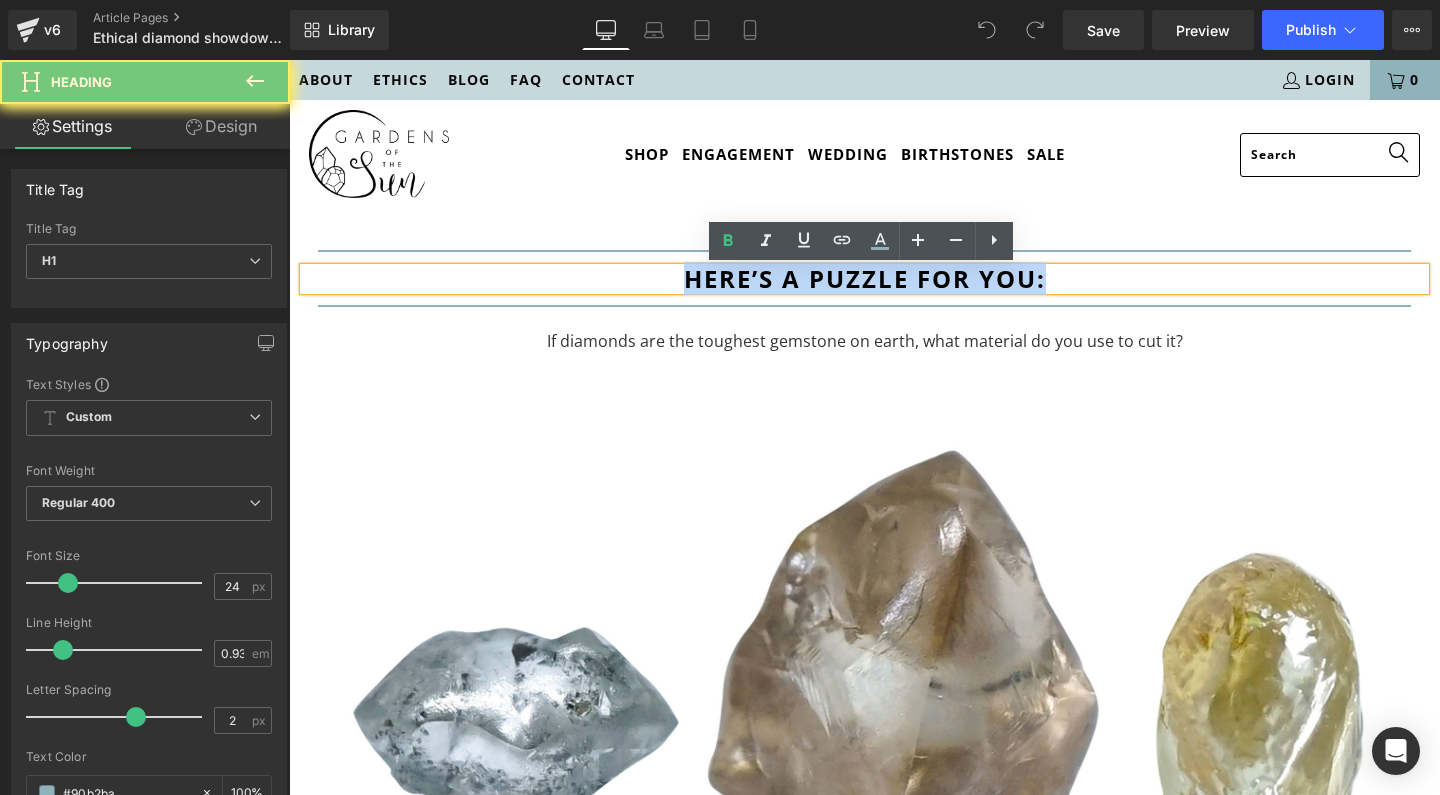 click on "Here’s a puzzle for you:" at bounding box center [865, 278] 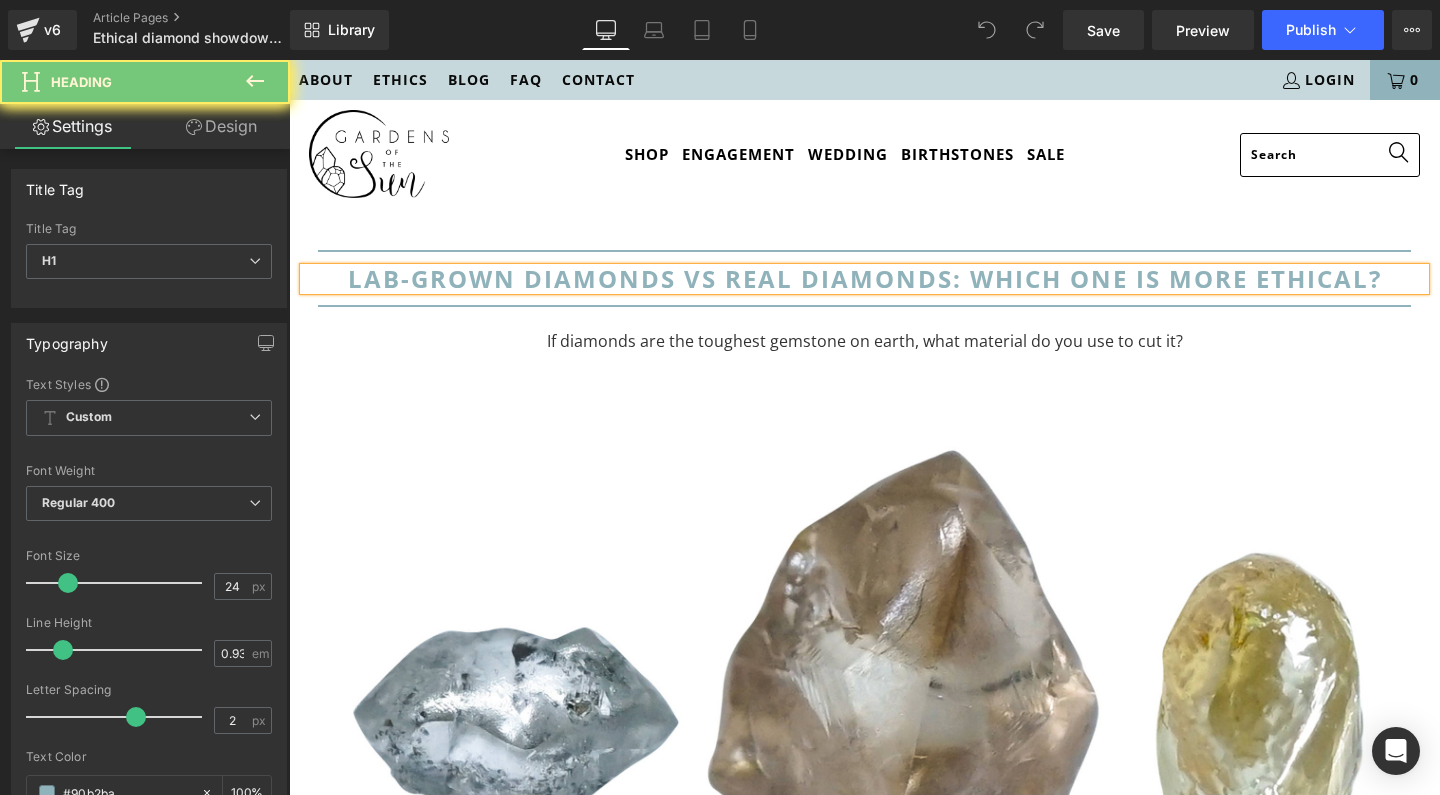 type 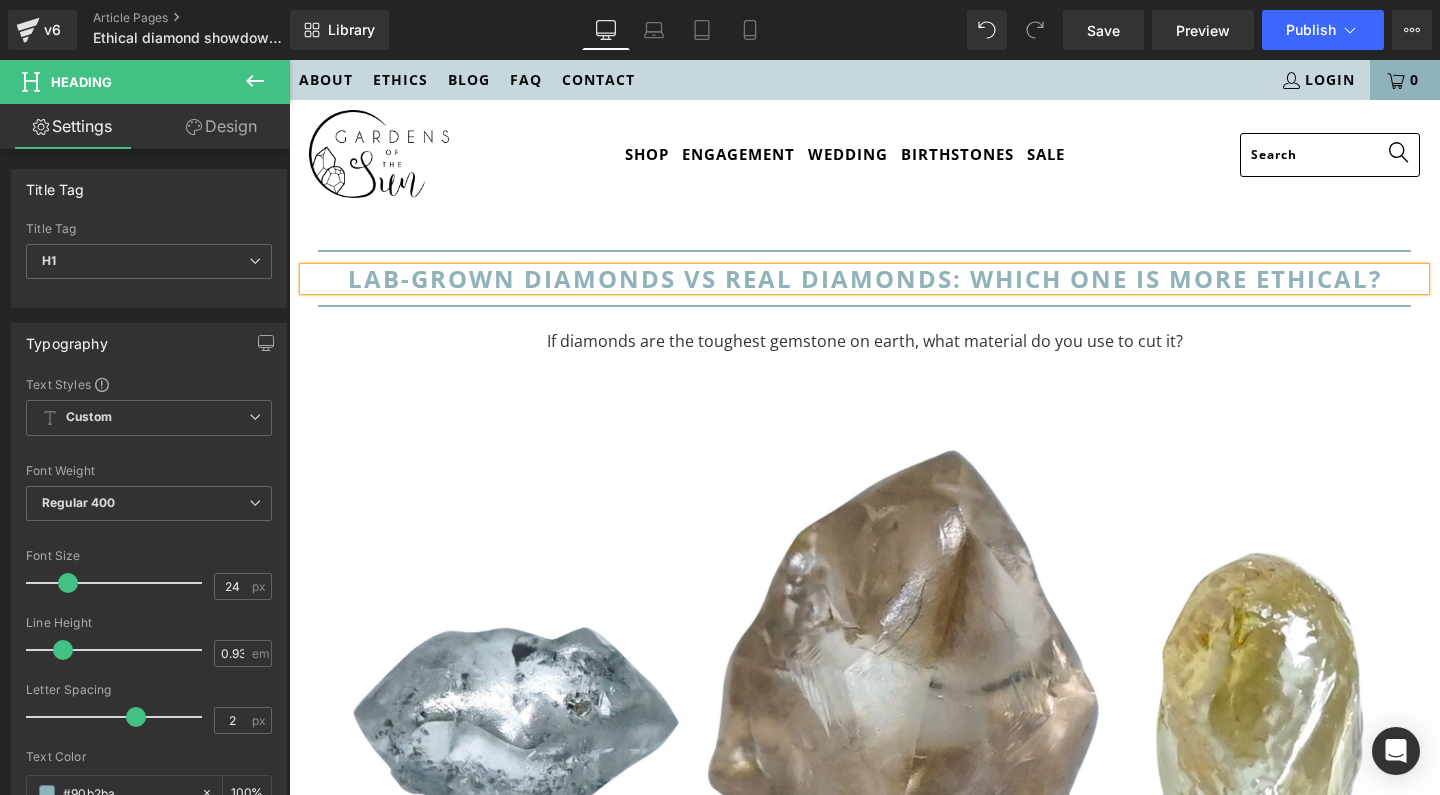 click on "LAB-GROWN DIAMONDS VS REAL DIAMONDS: WHICH ONE IS MORE ETHICAL?" at bounding box center [864, 279] 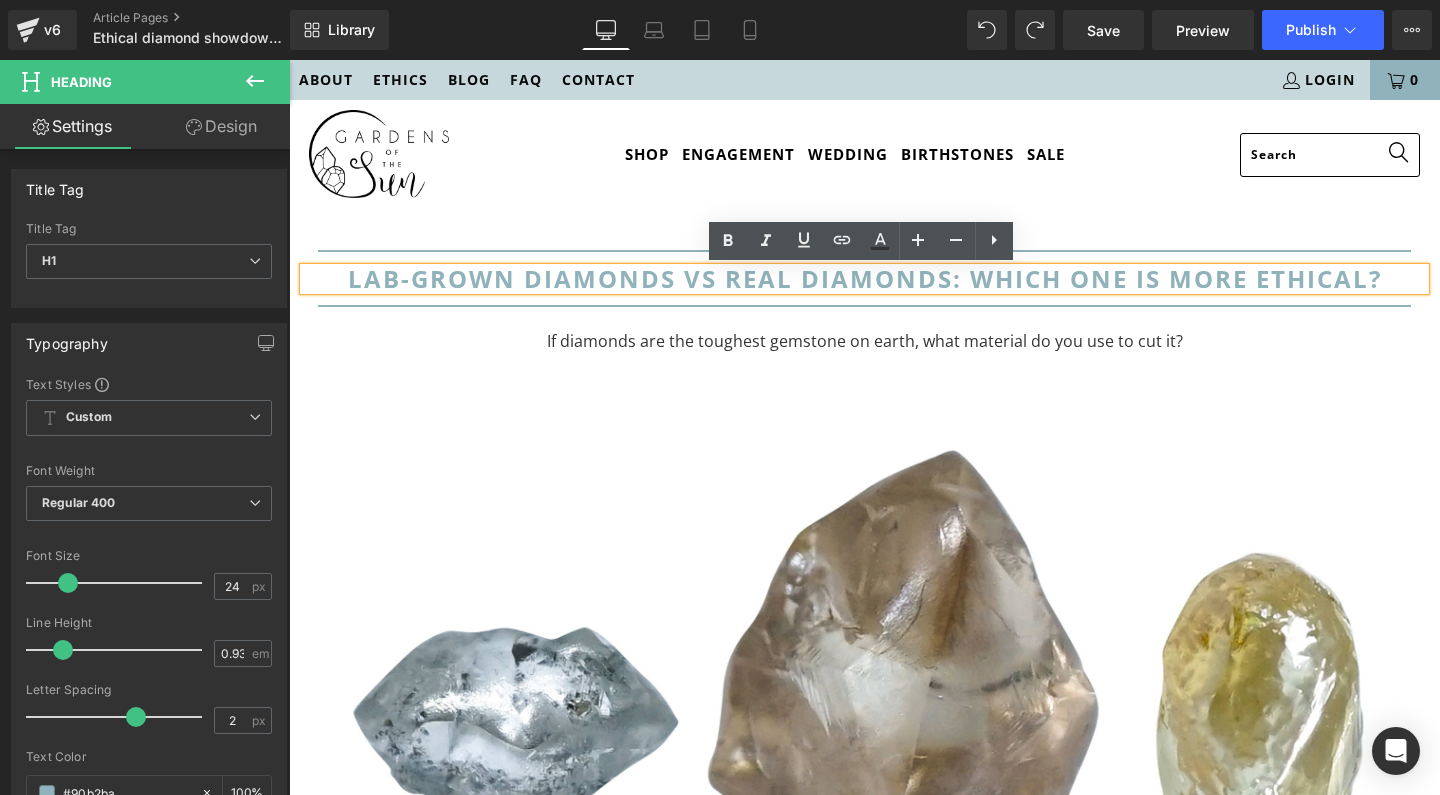 click on "LAB-GROWN DIAMONDS VS REAL DIAMONDS: WHICH ONE IS MORE ETHICAL?" at bounding box center [864, 279] 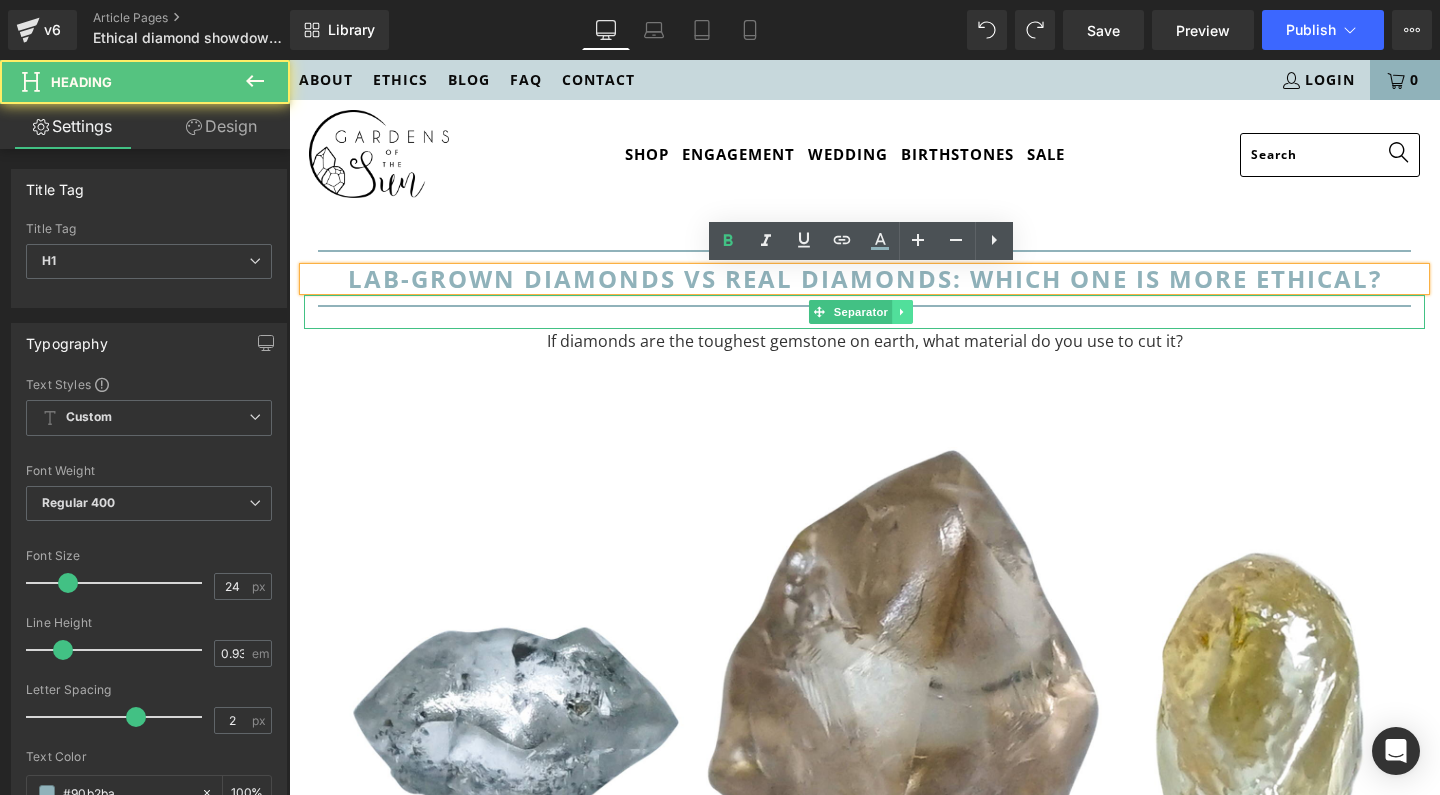 click at bounding box center (902, 312) 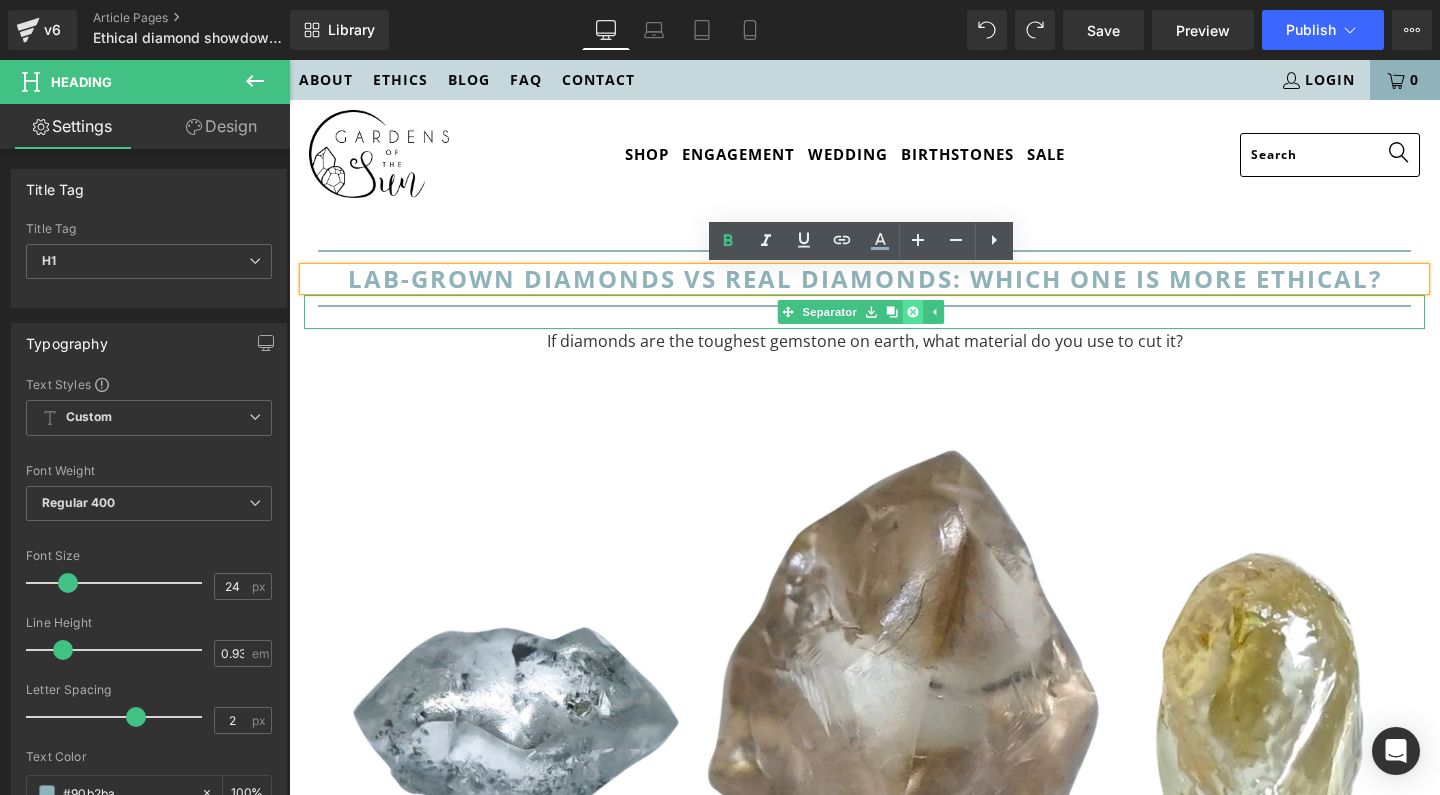 click 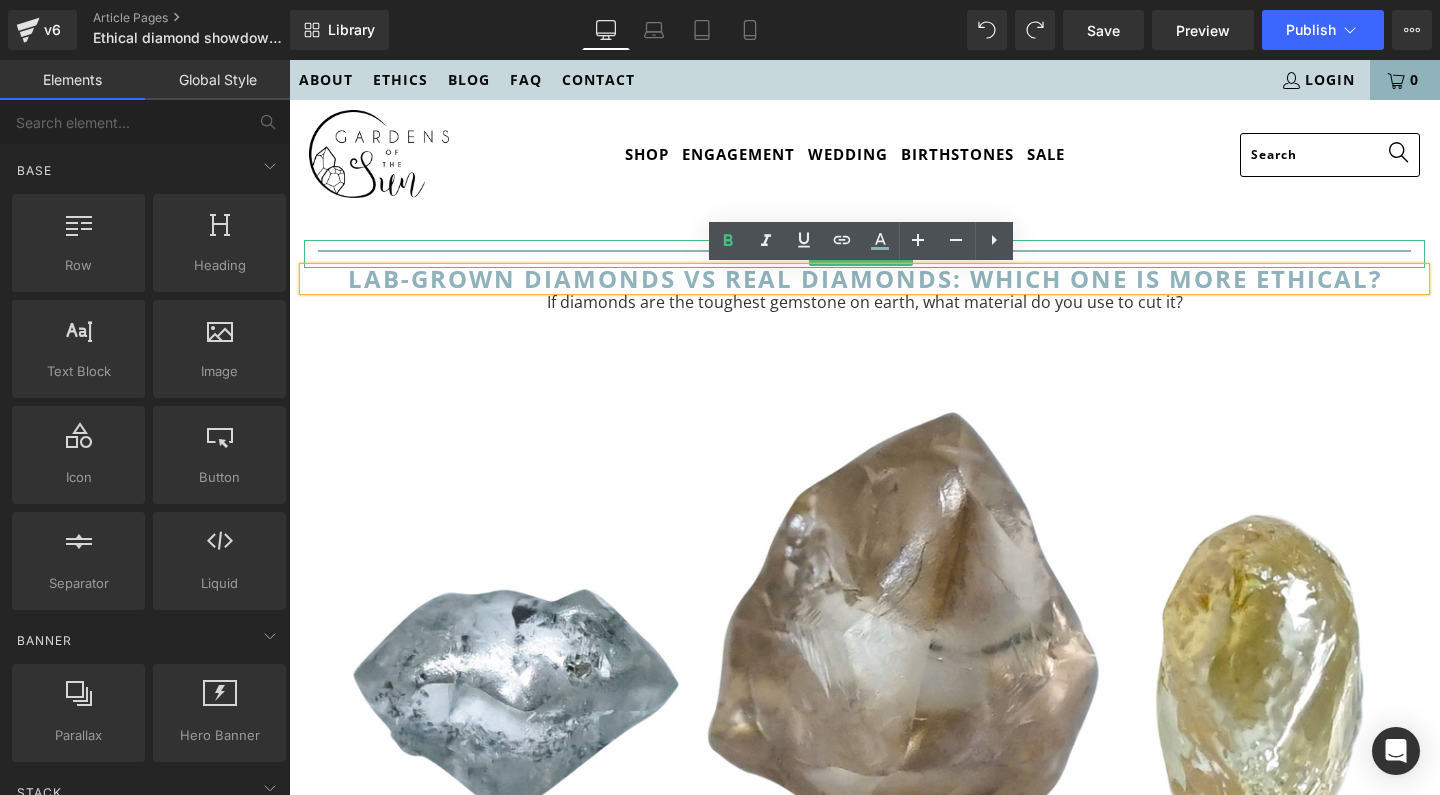 click at bounding box center (864, 254) 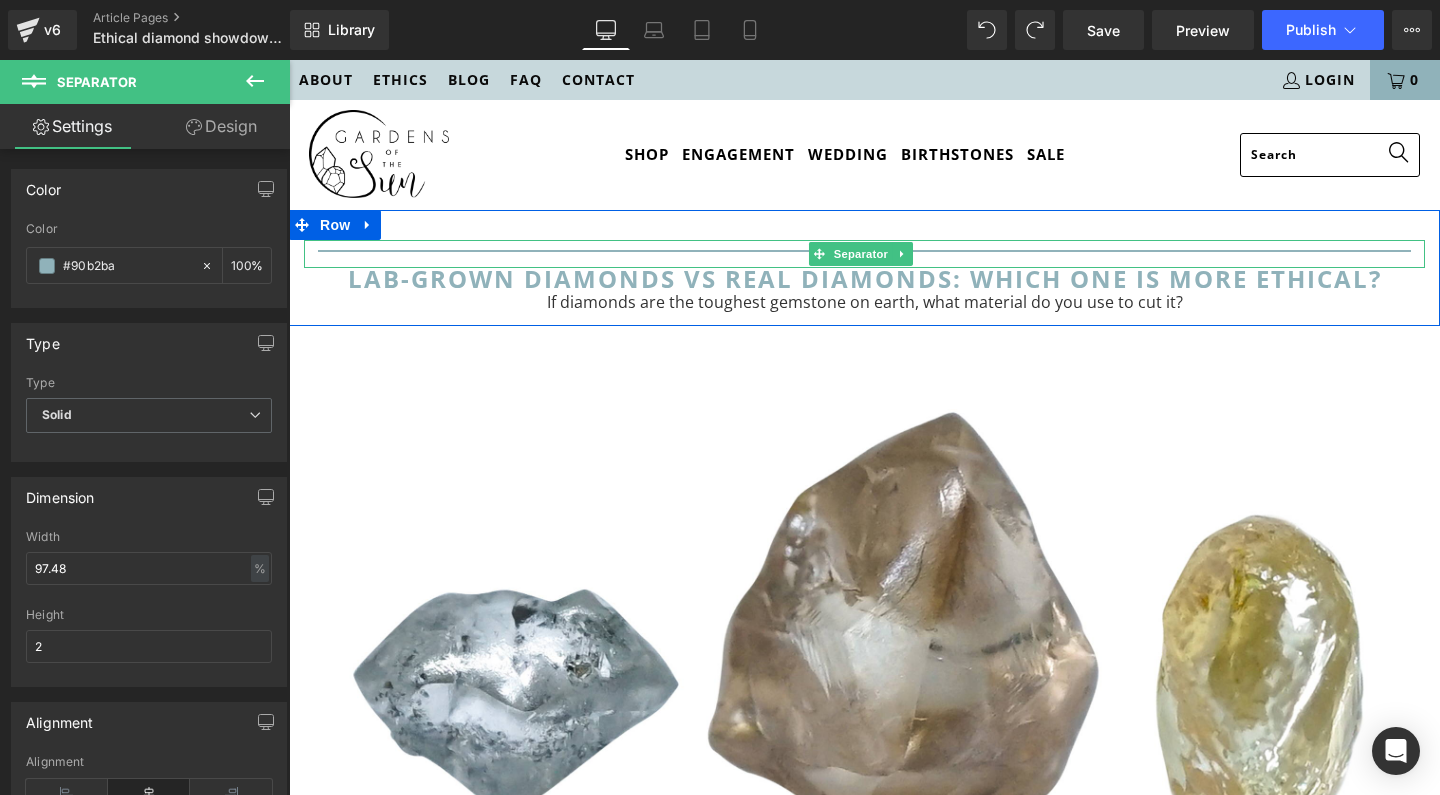 click at bounding box center [864, 253] 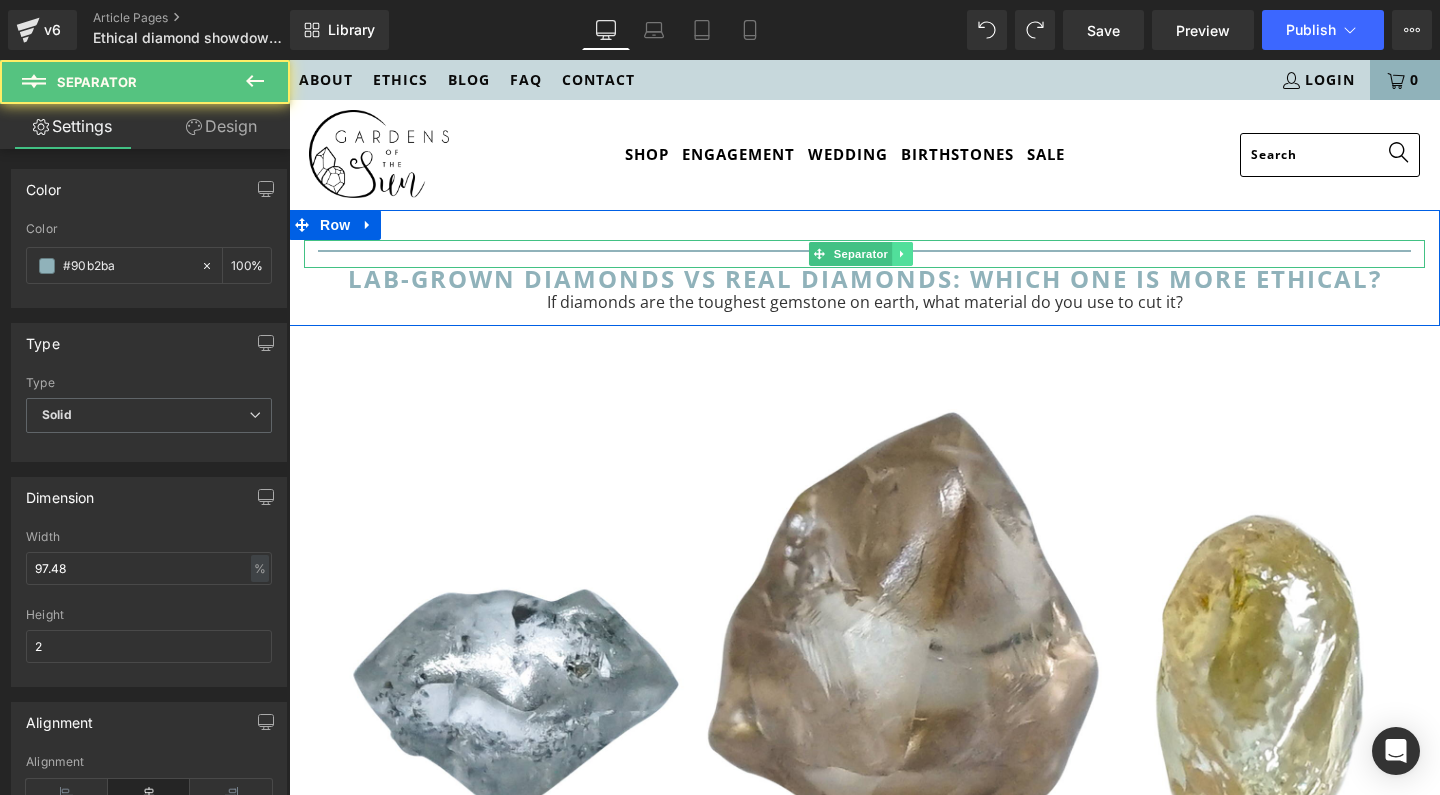 click 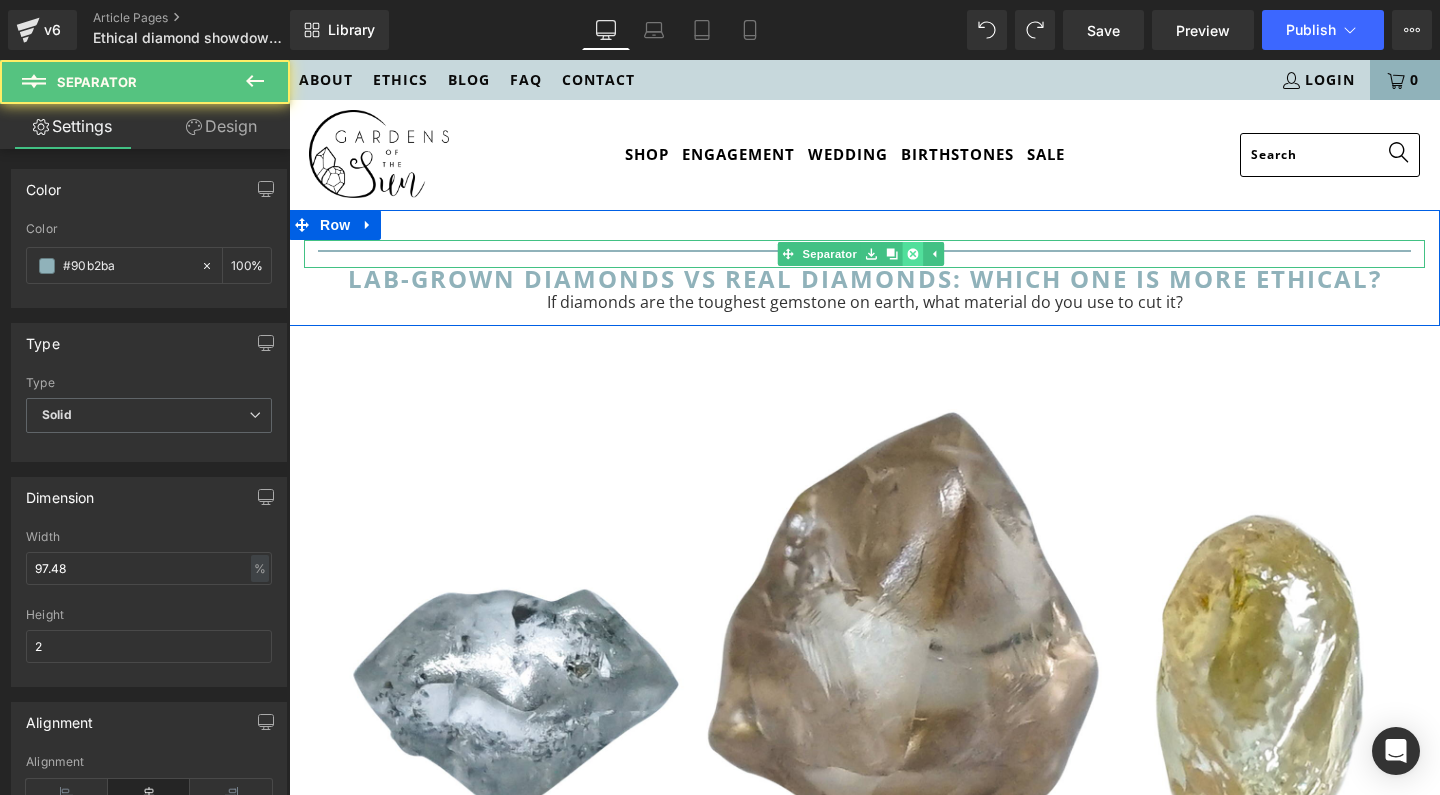 click 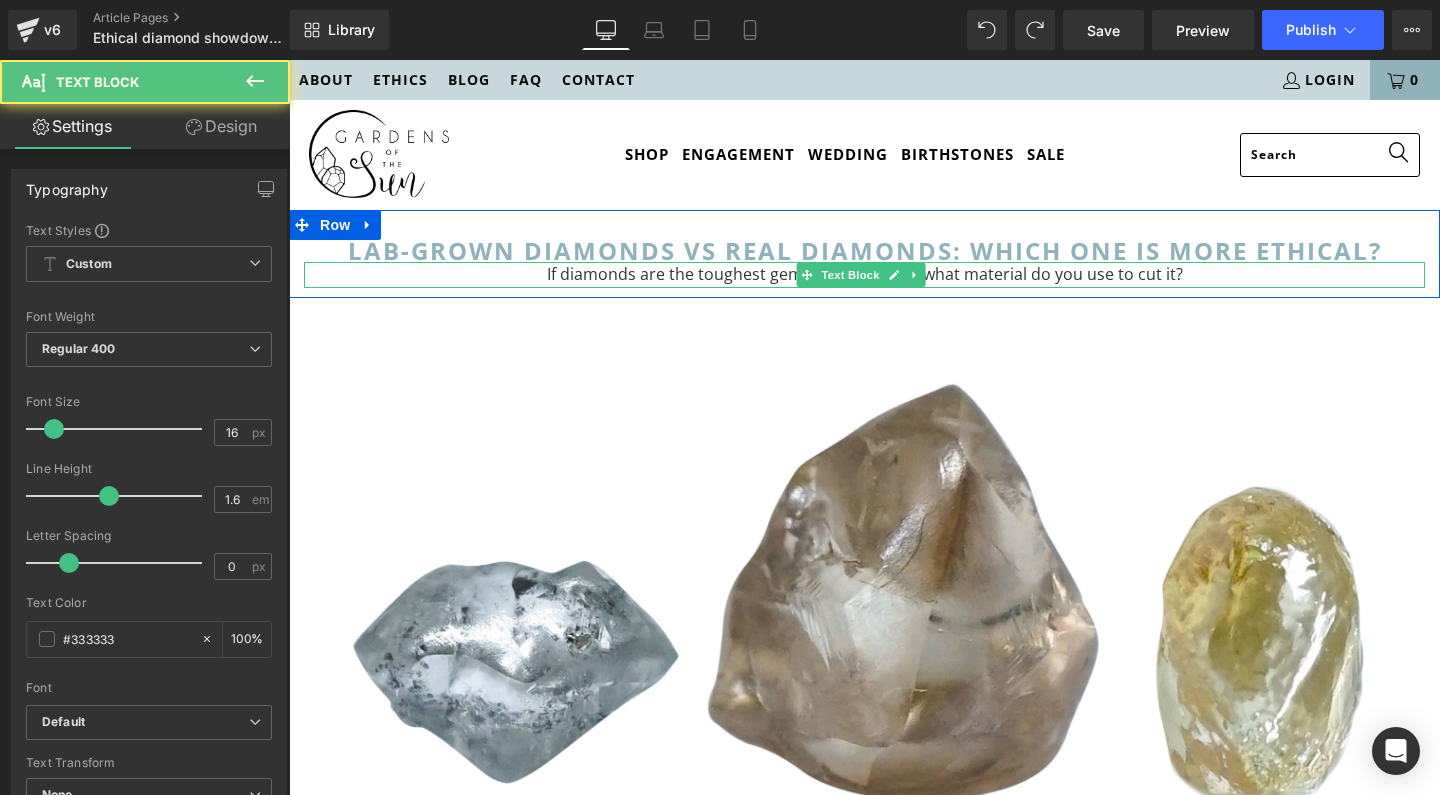 click on "If diamonds are the toughest gemstone on earth, what material do you use to cut it?" at bounding box center [864, 275] 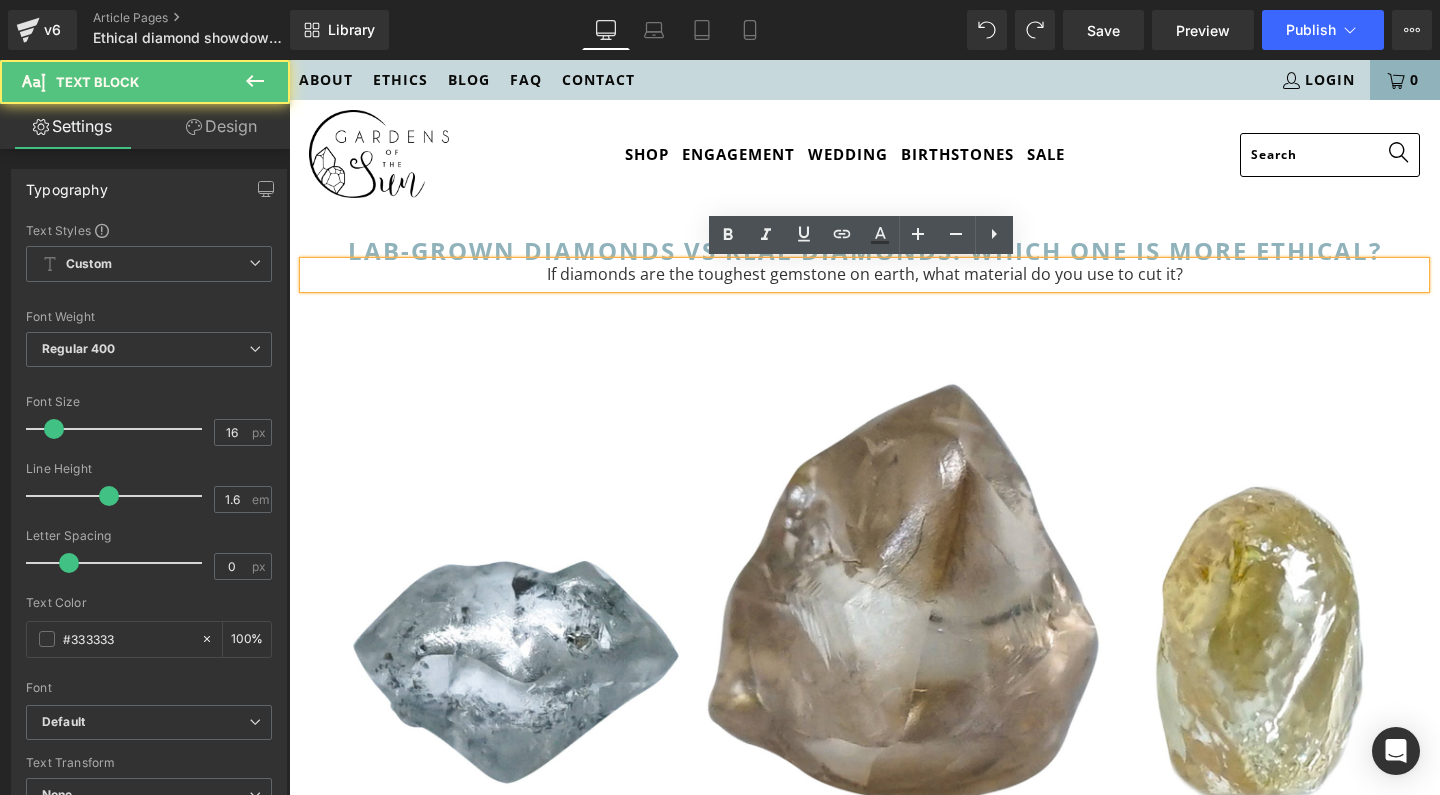 click on "If diamonds are the toughest gemstone on earth, what material do you use to cut it?" at bounding box center [864, 275] 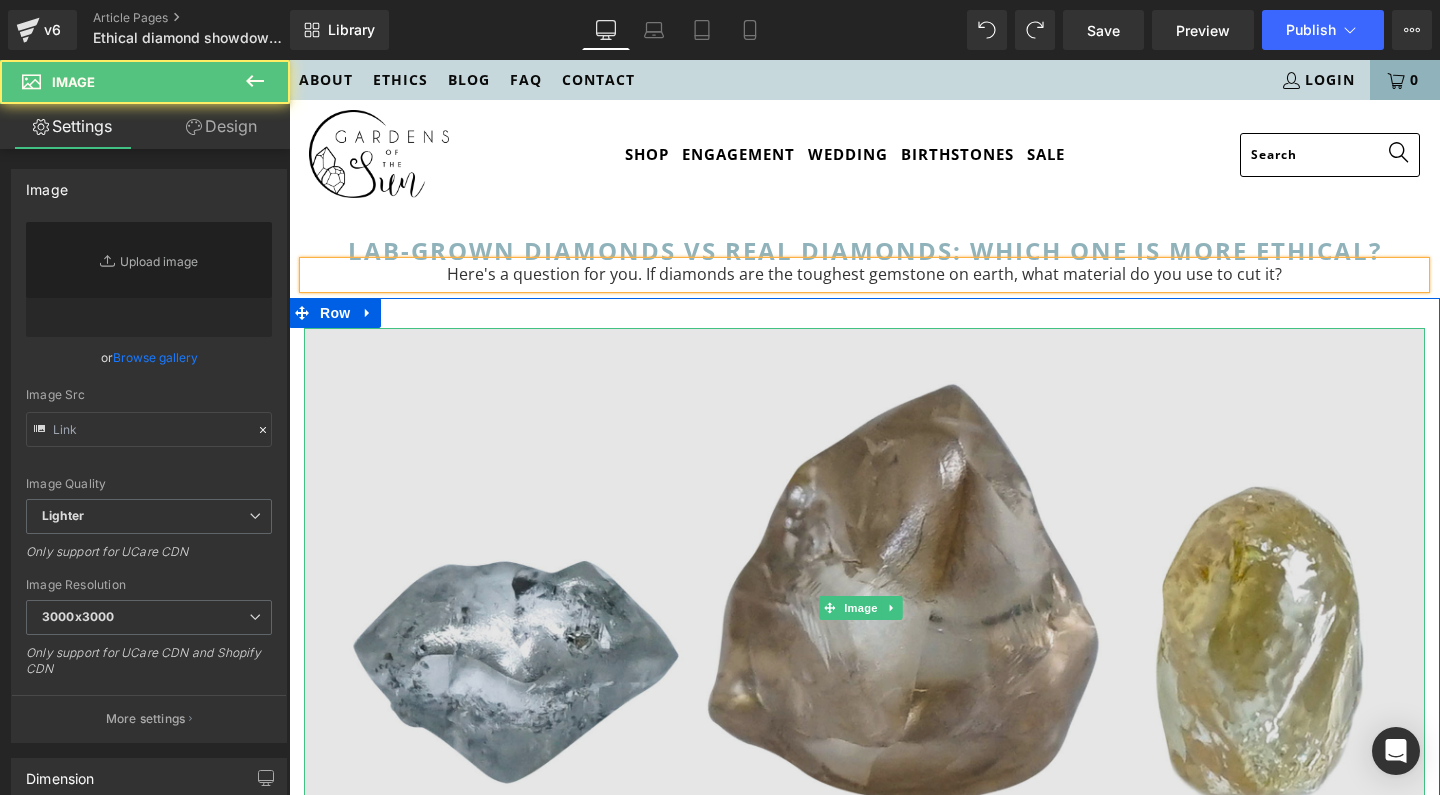 click at bounding box center (864, 608) 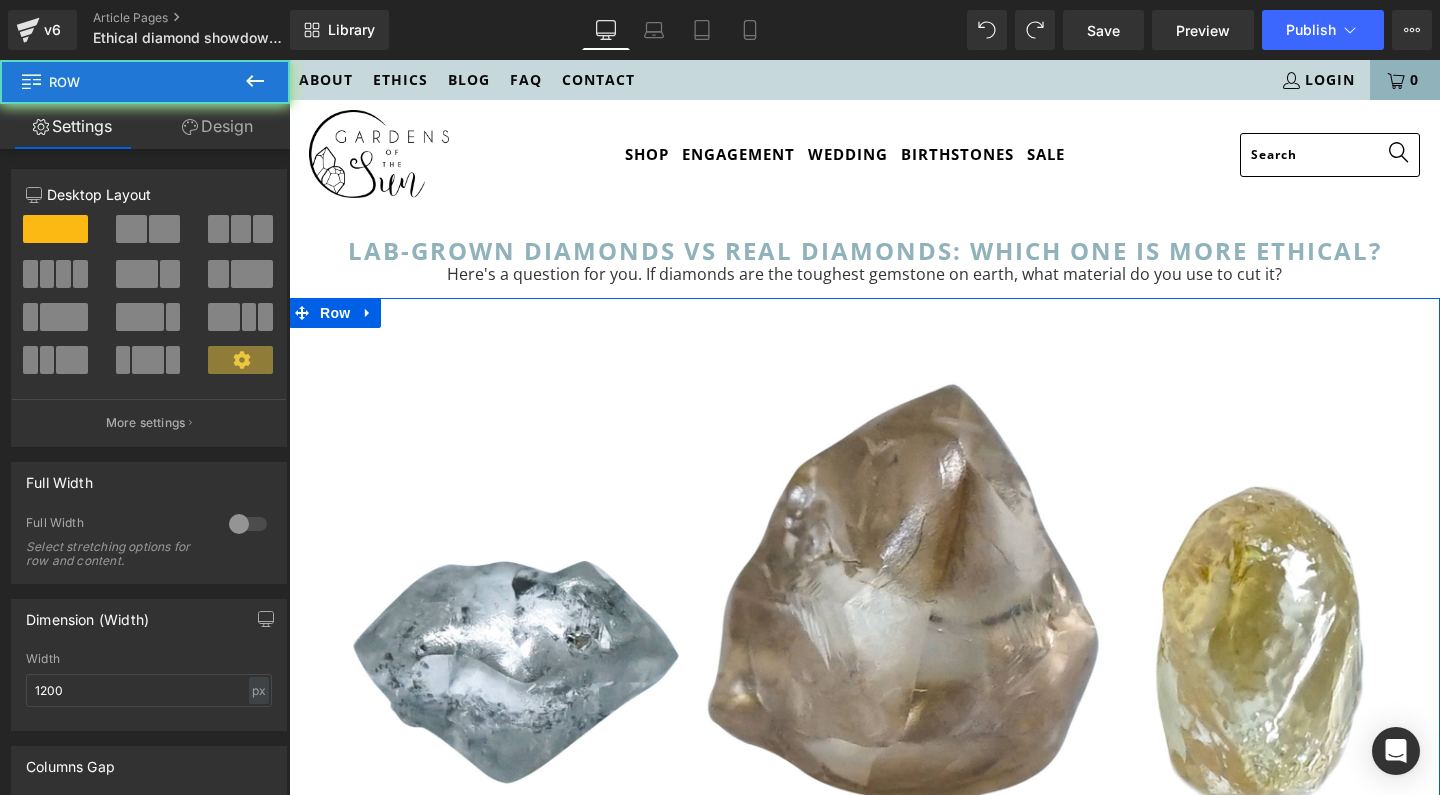 click on "Image         Row" at bounding box center (864, 598) 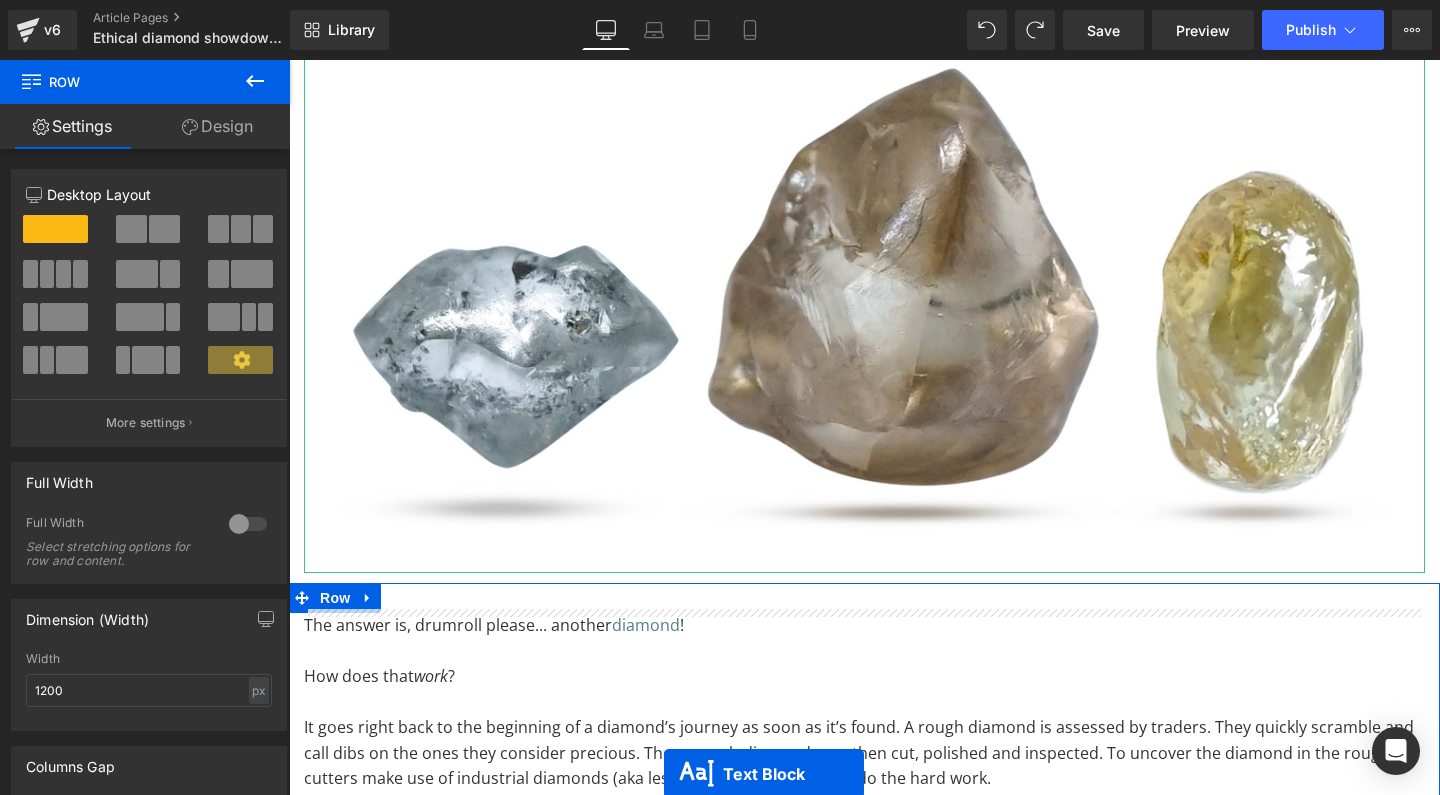 scroll, scrollTop: 440, scrollLeft: 0, axis: vertical 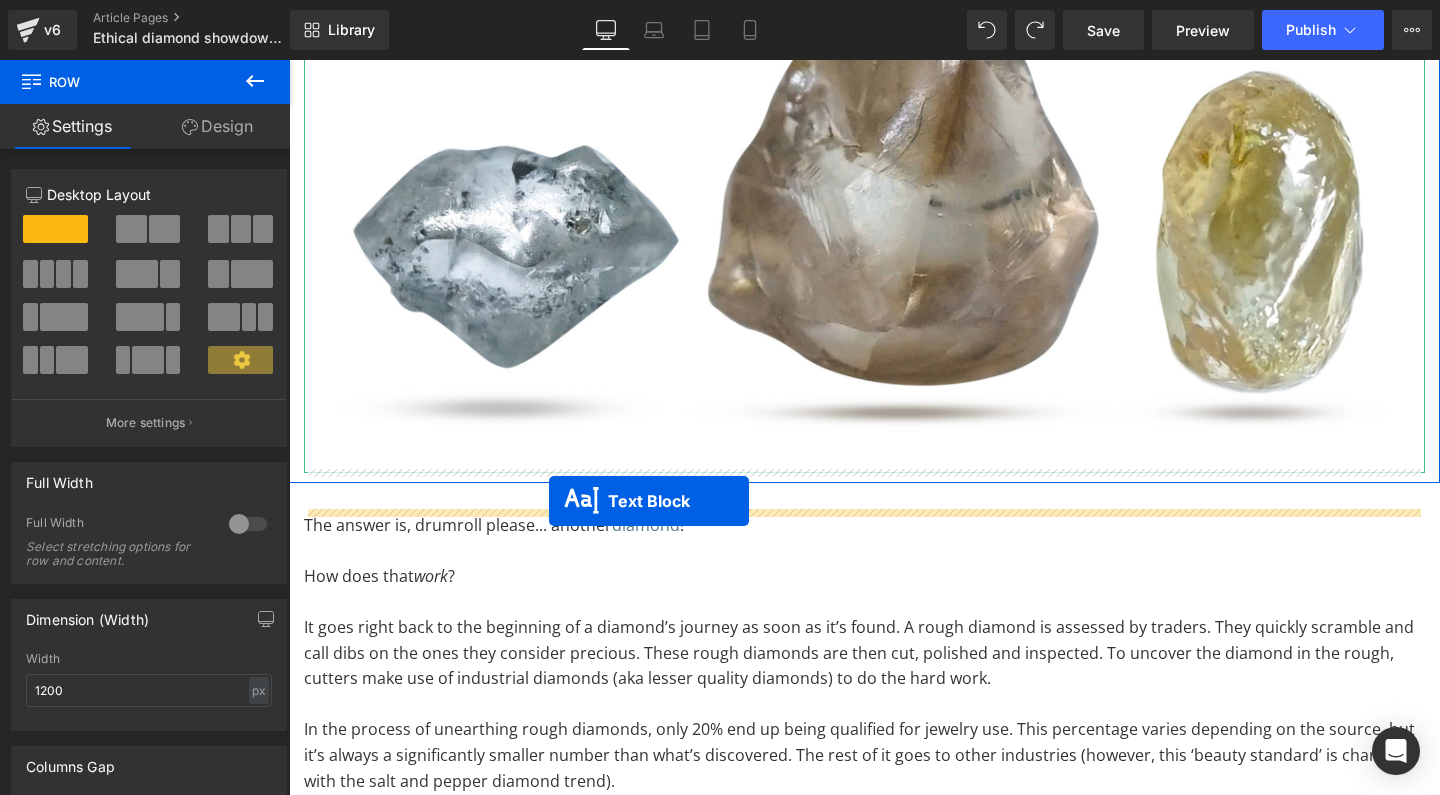 drag, startPoint x: 807, startPoint y: 272, endPoint x: 549, endPoint y: 501, distance: 344.971 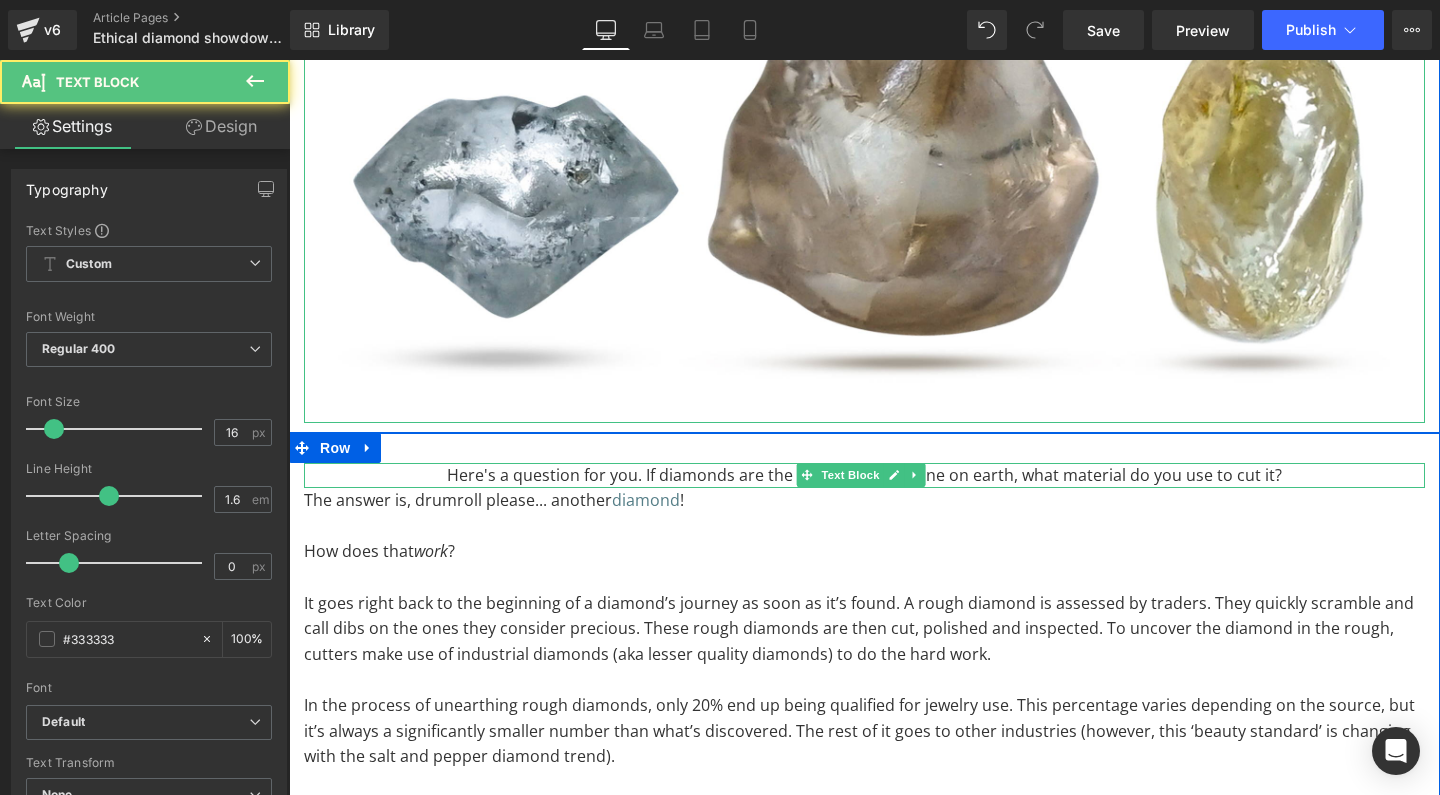click on "Here's a question for you. If diamonds are the toughest gemstone on earth, what material do you use to cut it?" at bounding box center [864, 476] 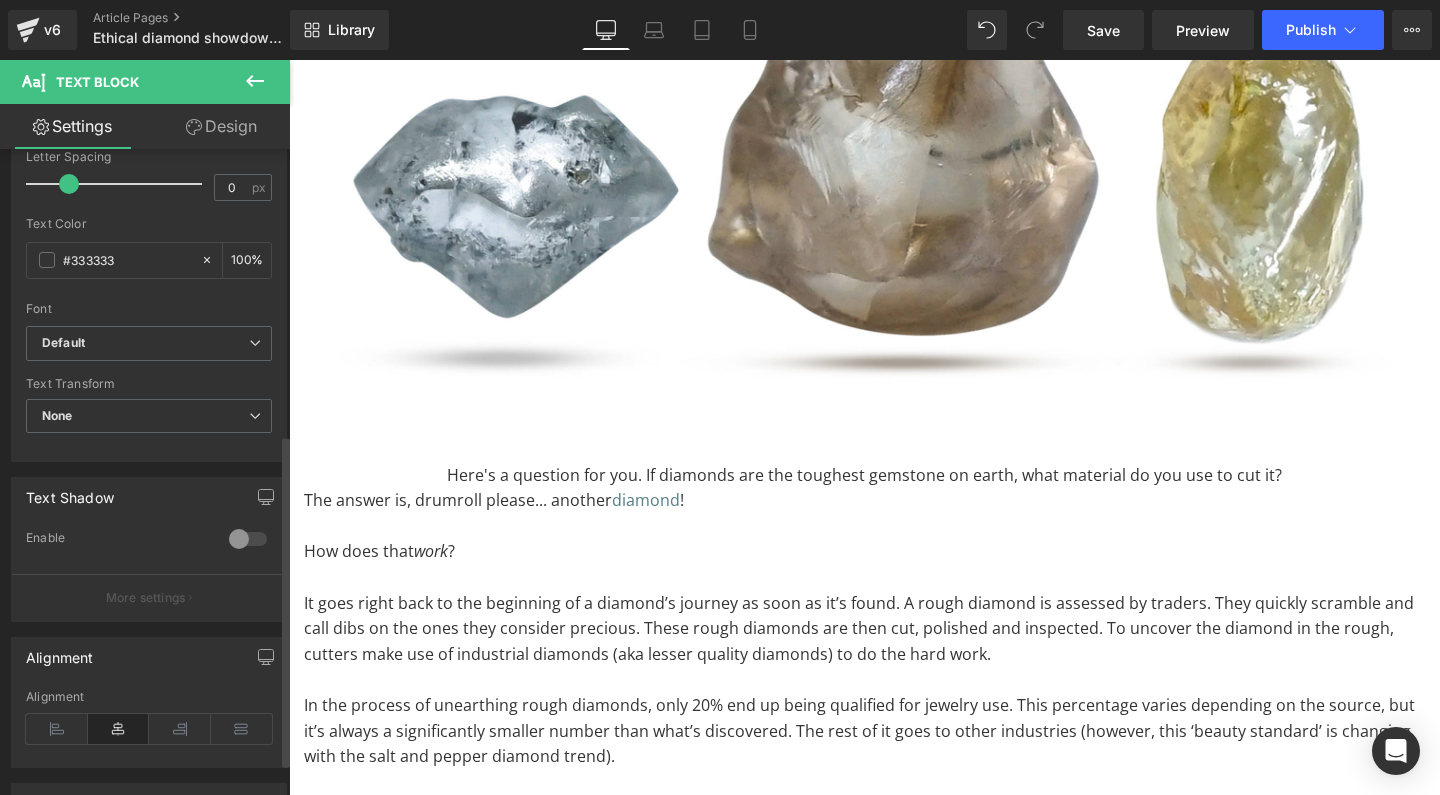 scroll, scrollTop: 555, scrollLeft: 0, axis: vertical 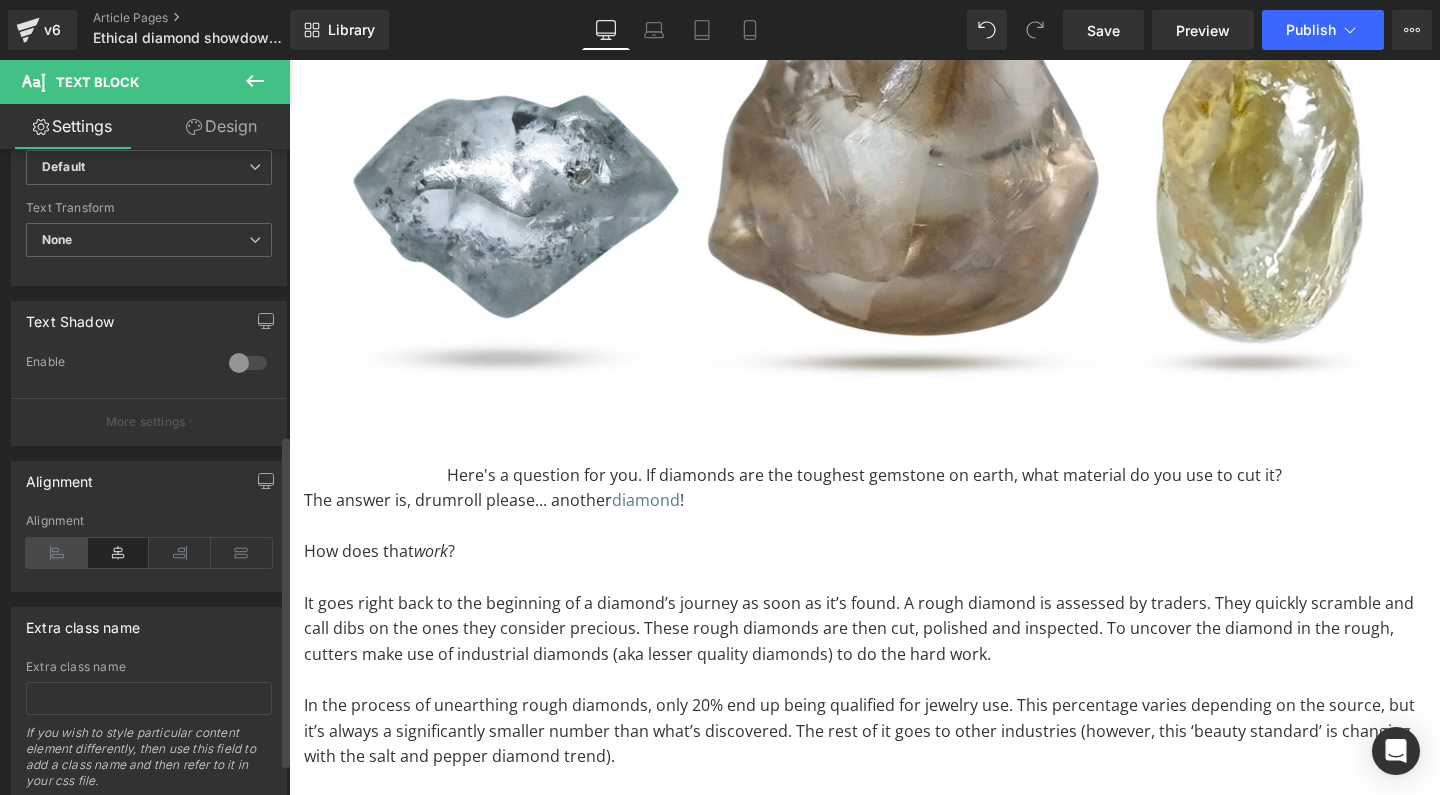 click at bounding box center (57, 553) 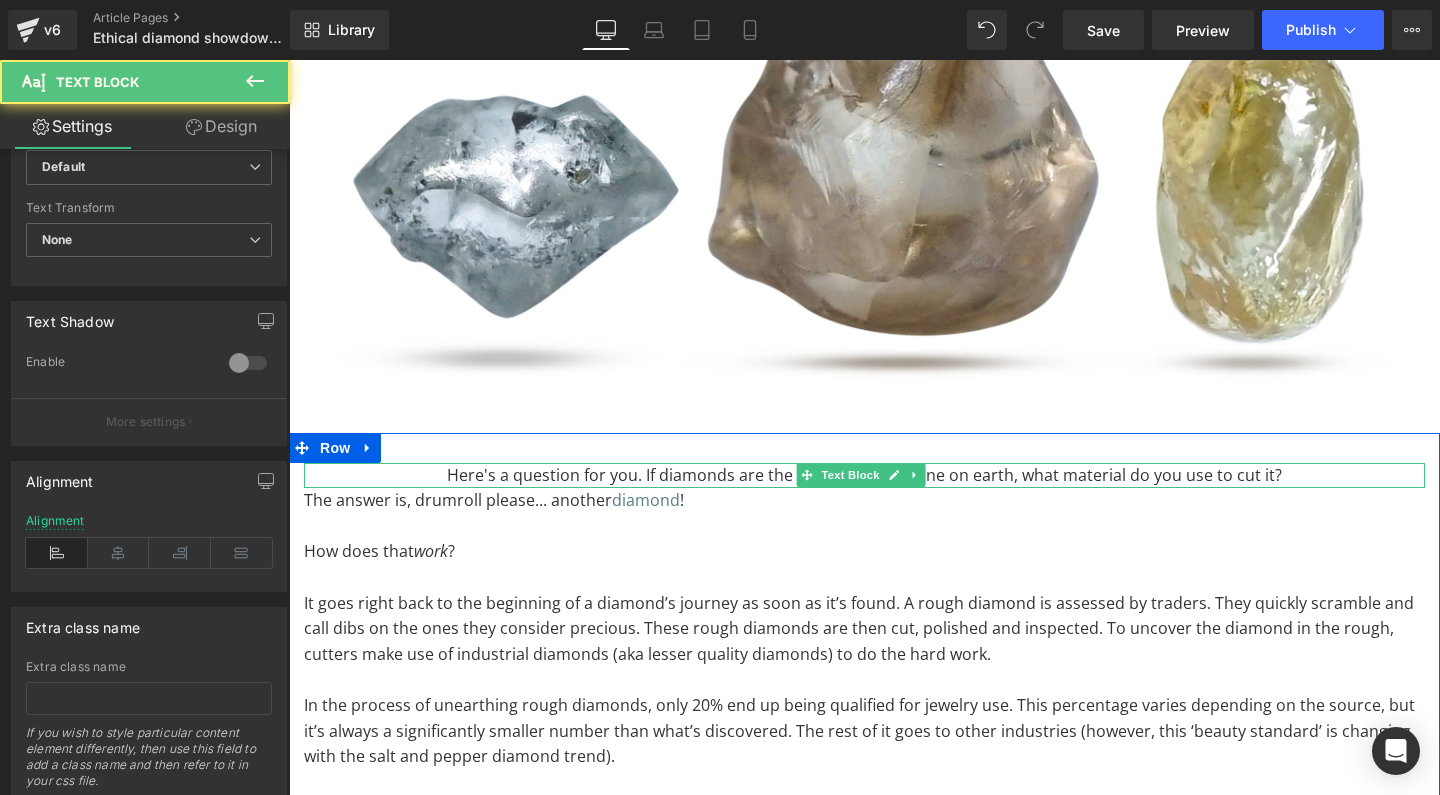 click on "Here's a question for you. If diamonds are the toughest gemstone on earth, what material do you use to cut it?" at bounding box center (864, 476) 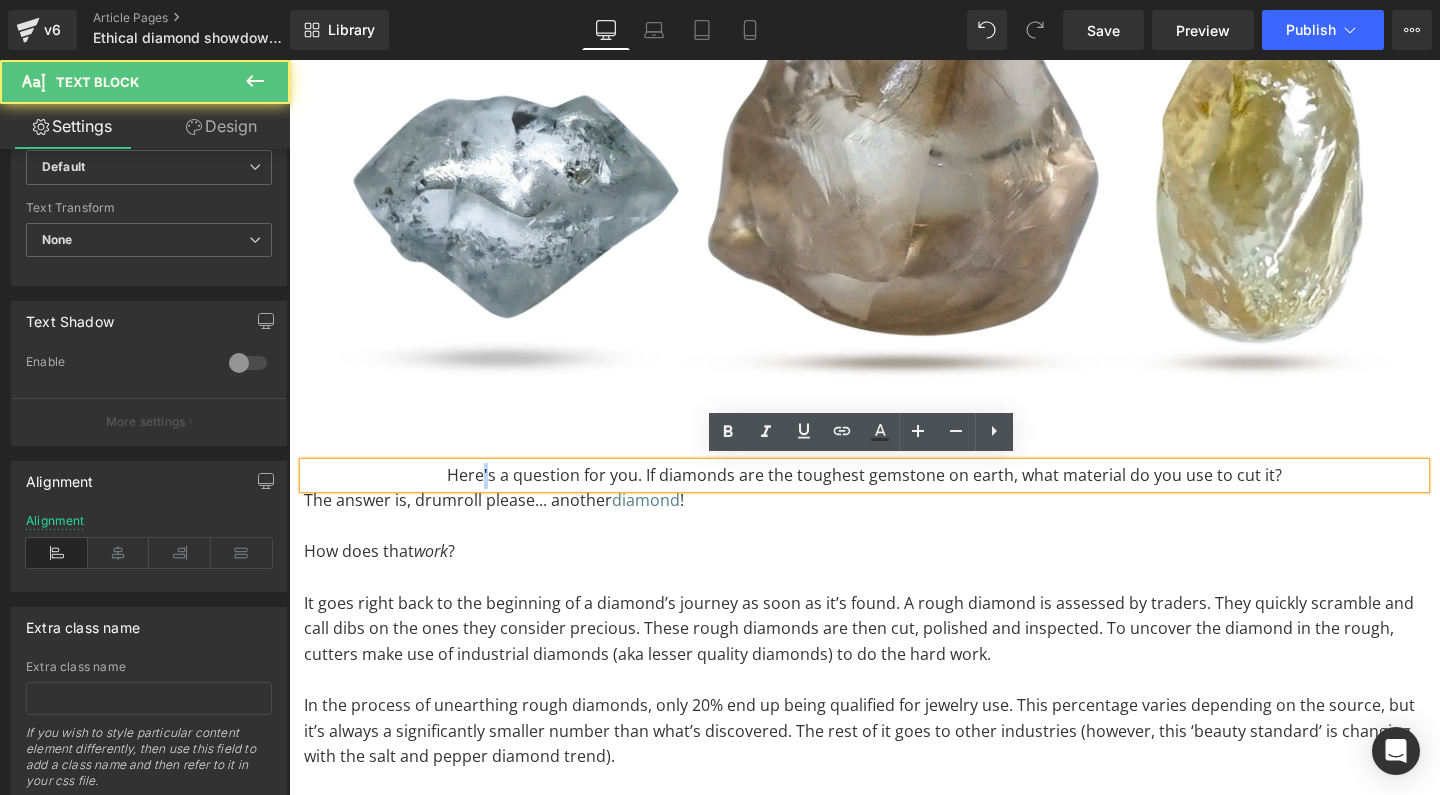click on "Here's a question for you. If diamonds are the toughest gemstone on earth, what material do you use to cut it?" at bounding box center (864, 476) 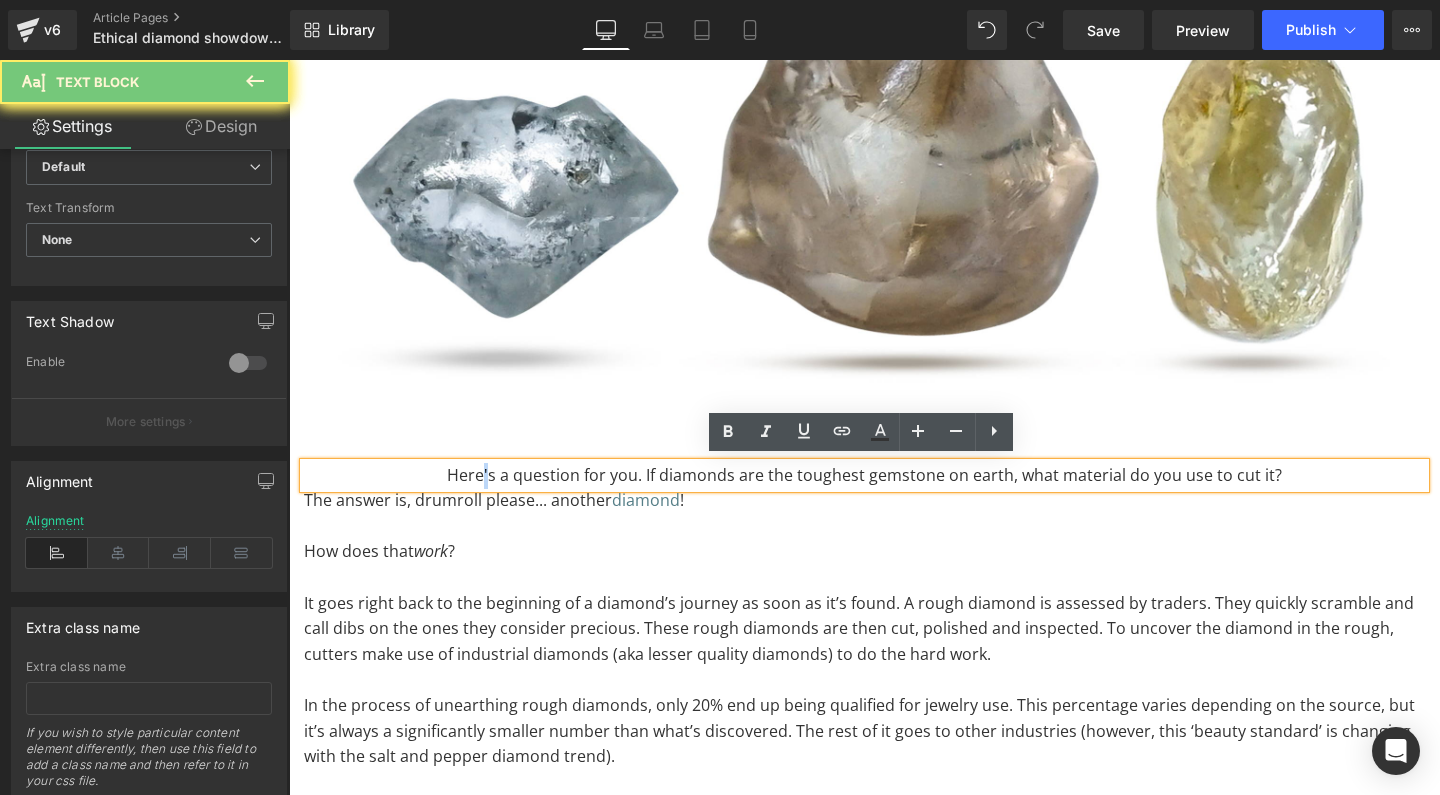 click on "Here's a question for you. If diamonds are the toughest gemstone on earth, what material do you use to cut it?" at bounding box center [864, 476] 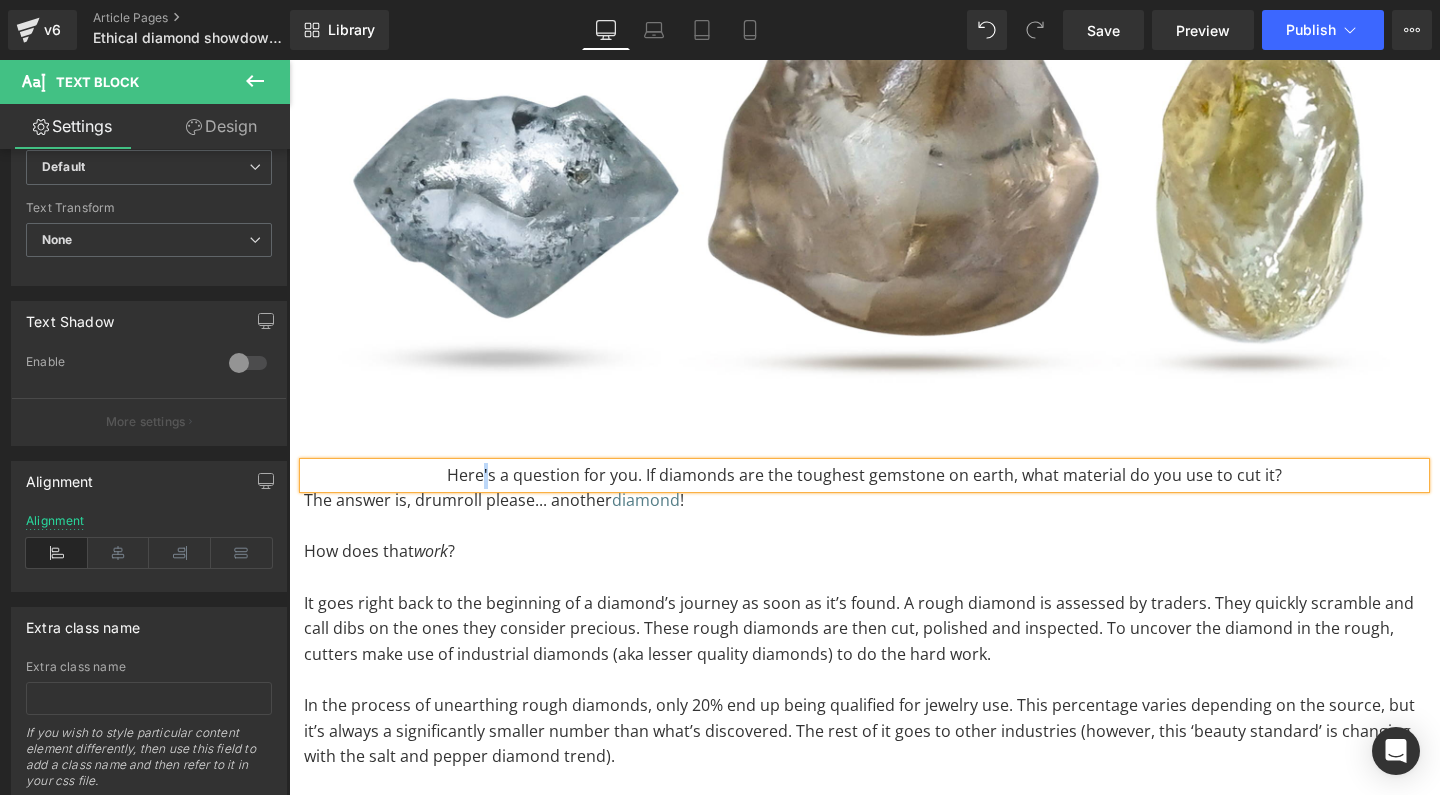 type 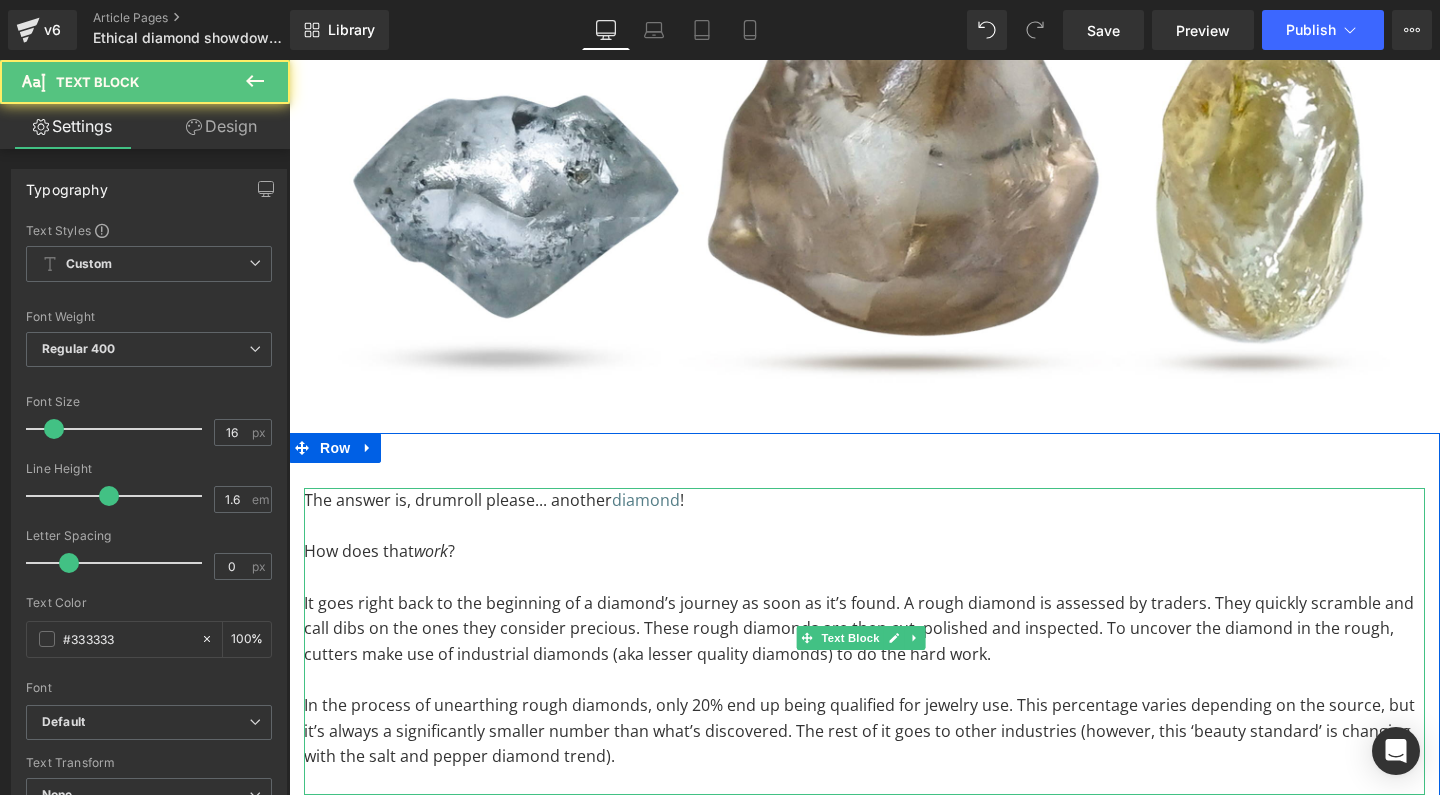 click on "The answer is, drumroll please... another  diamond !" at bounding box center [864, 501] 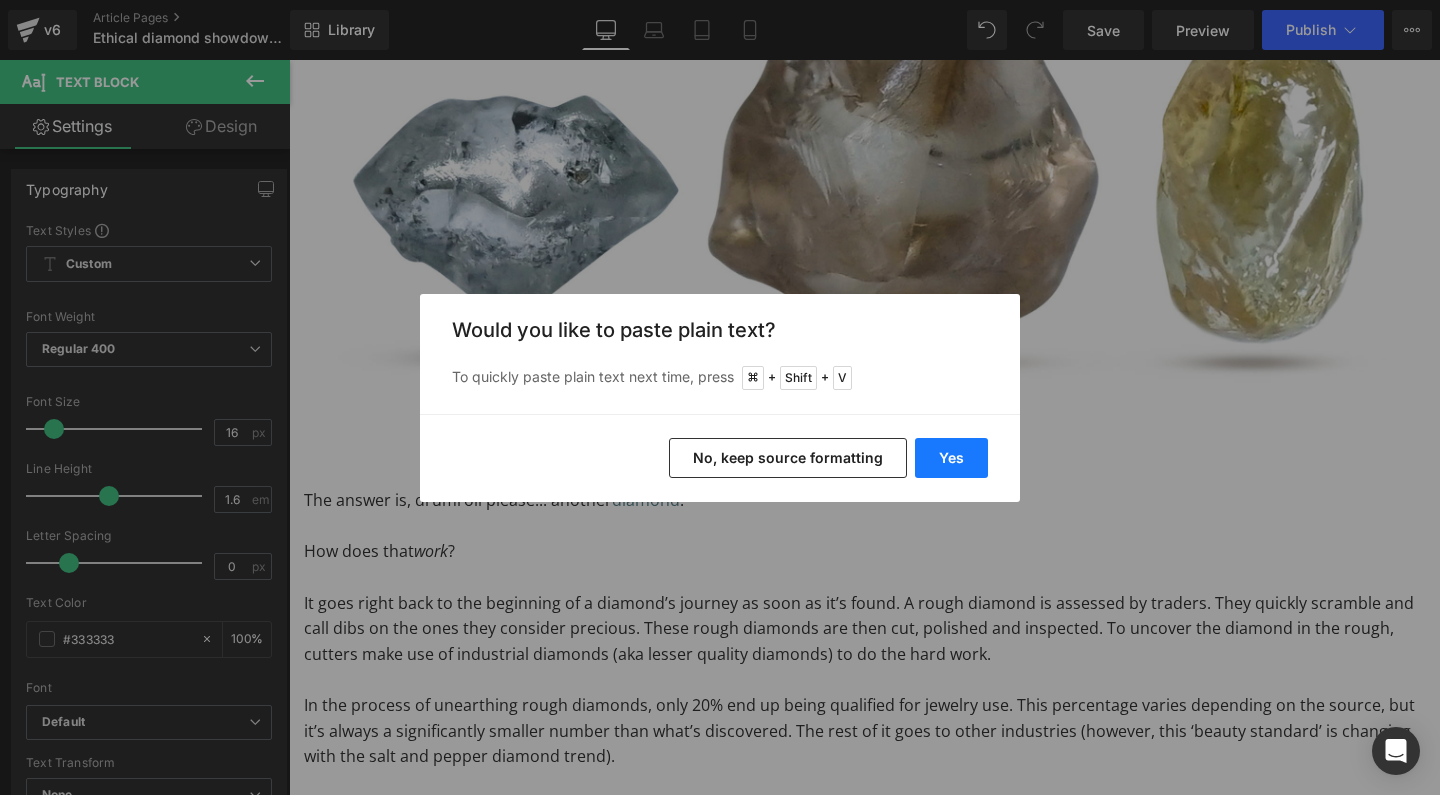 click on "Yes" at bounding box center (951, 458) 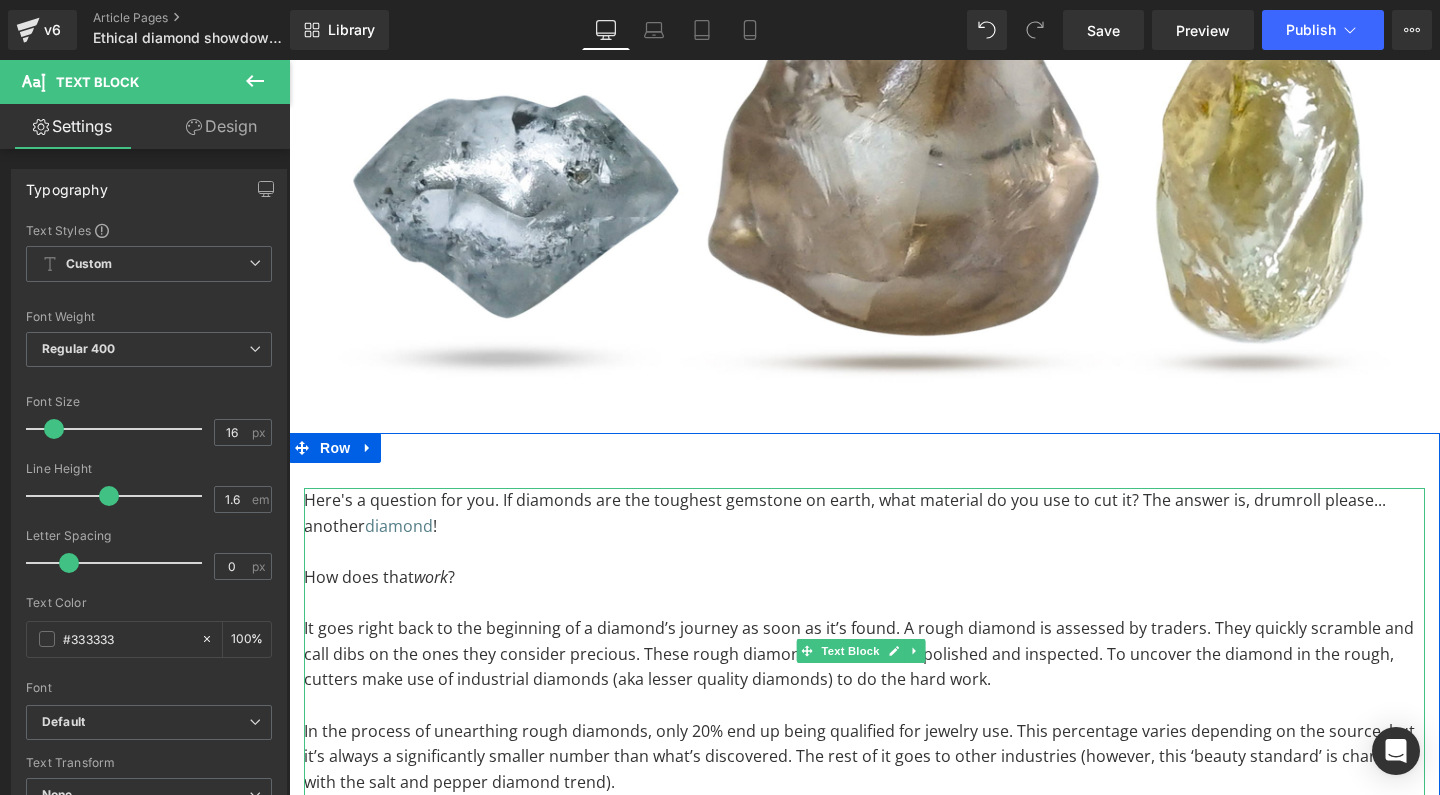 click on "Here's a question for you. If diamonds are the toughest gemstone on earth, what material do you use to cut it? The answer is, drumroll please... another  diamond !" at bounding box center [864, 513] 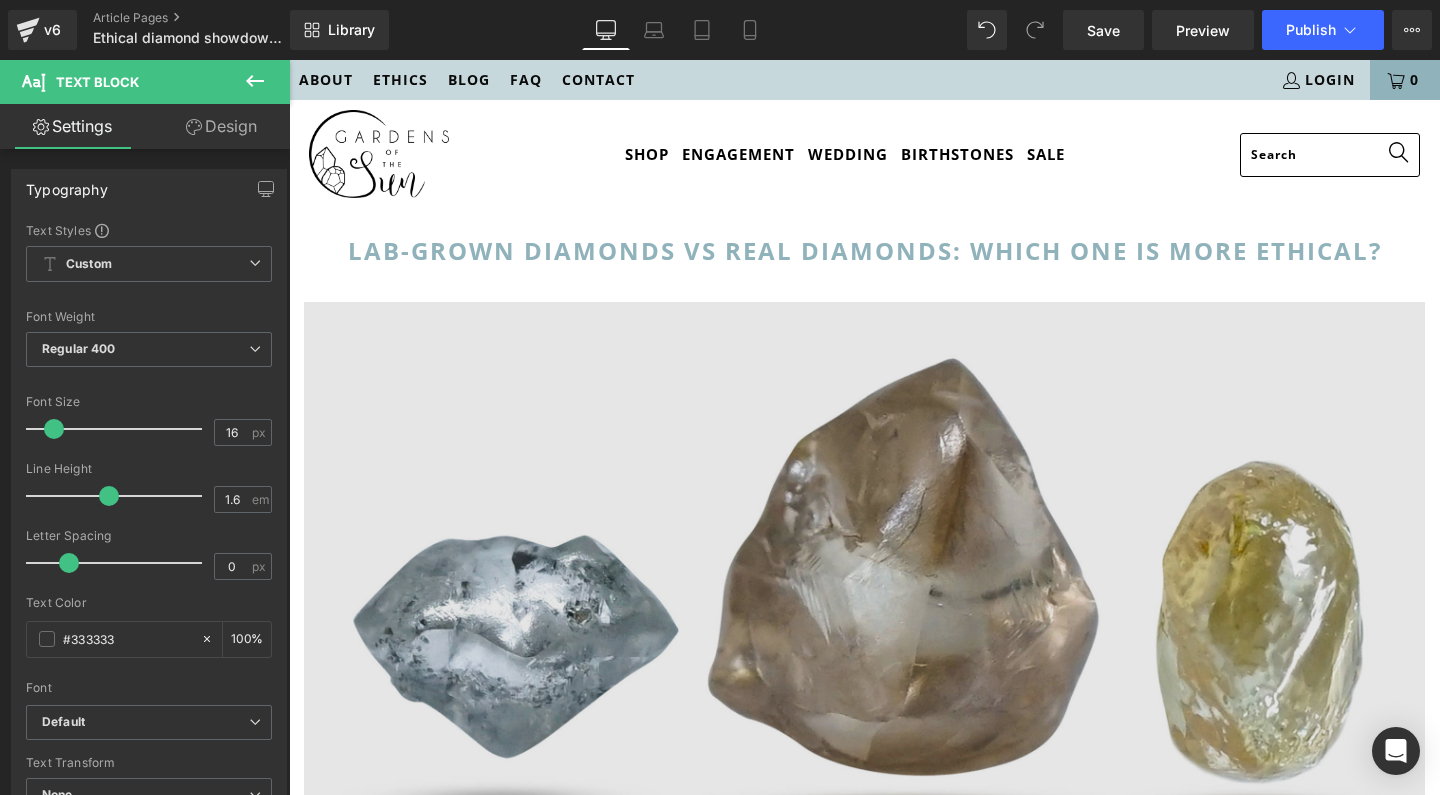 scroll, scrollTop: 0, scrollLeft: 0, axis: both 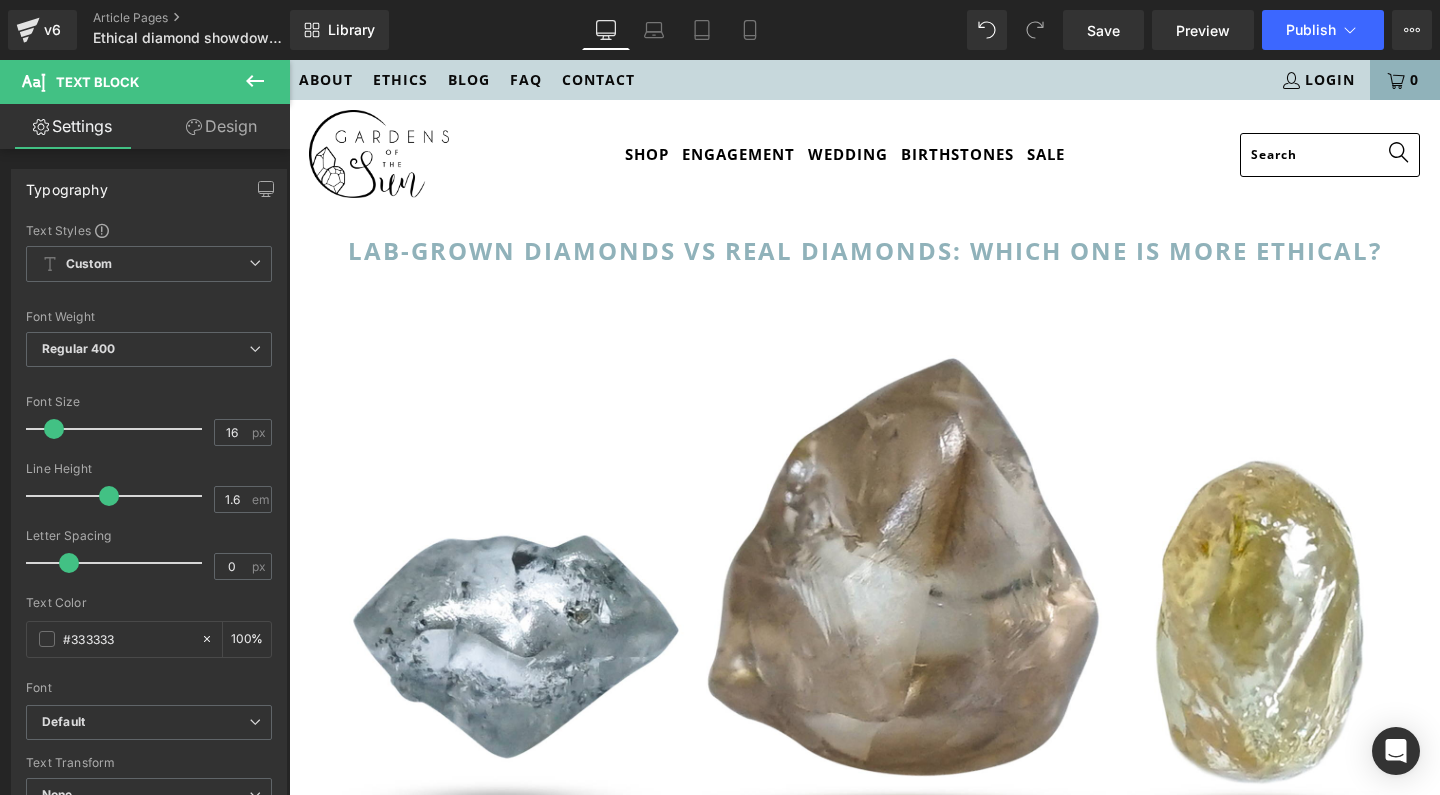 click on "LAB-GROWN DIAMONDS VS REAL DIAMONDS: WHICH ONE IS MORE ETHICAL? Heading" at bounding box center [864, 251] 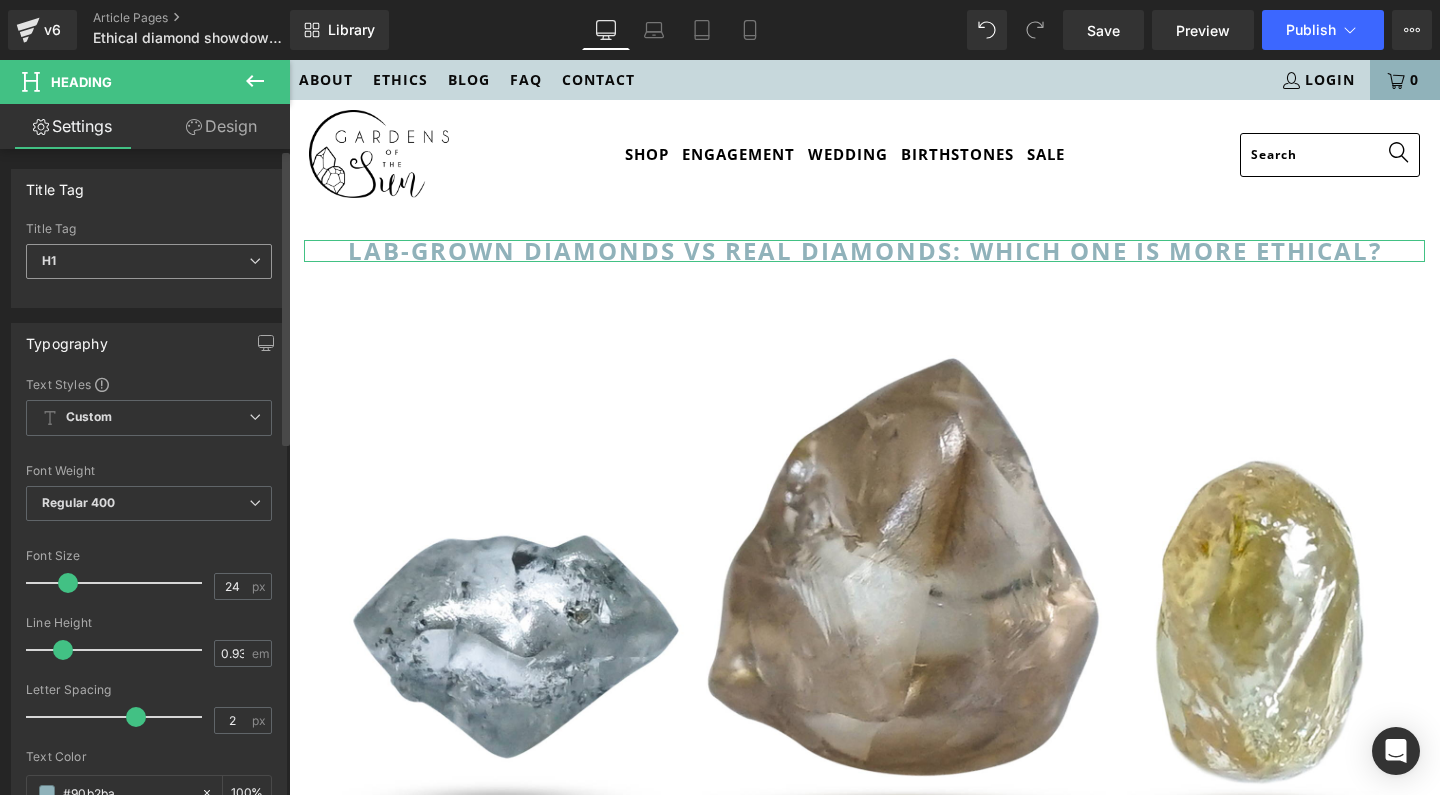 click on "H1" at bounding box center (149, 261) 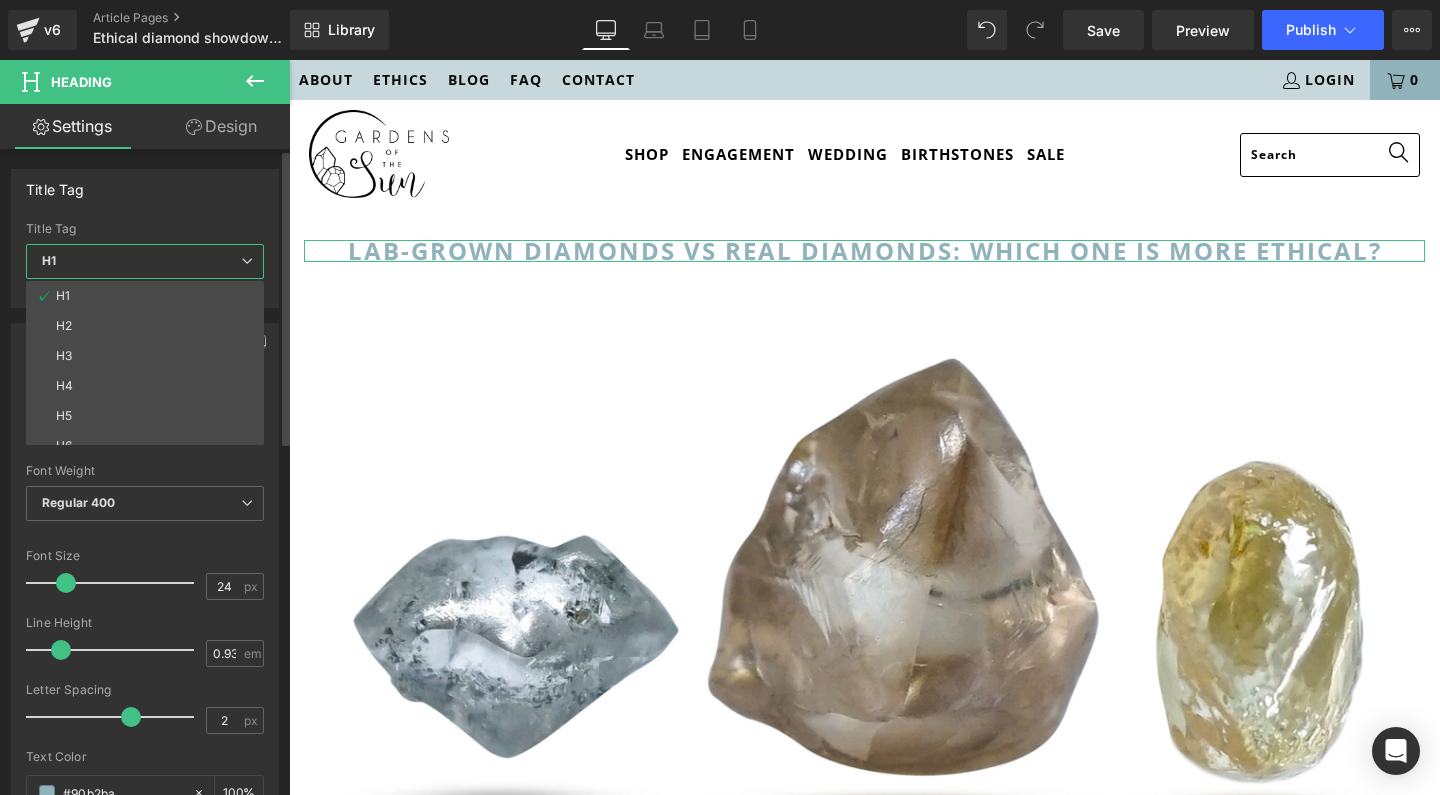 click on "H1" at bounding box center [145, 261] 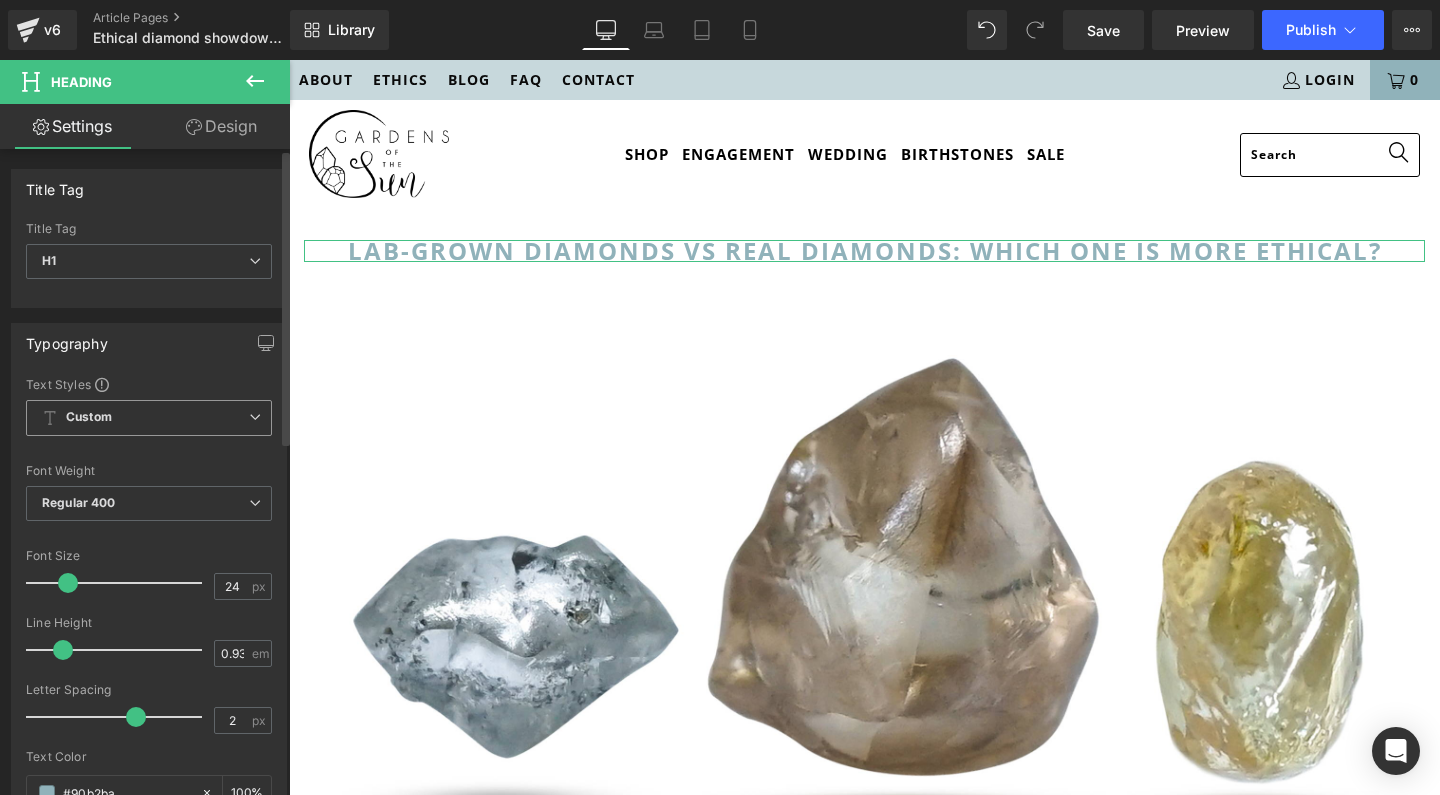 click on "Custom
Setup Global Style" at bounding box center [149, 418] 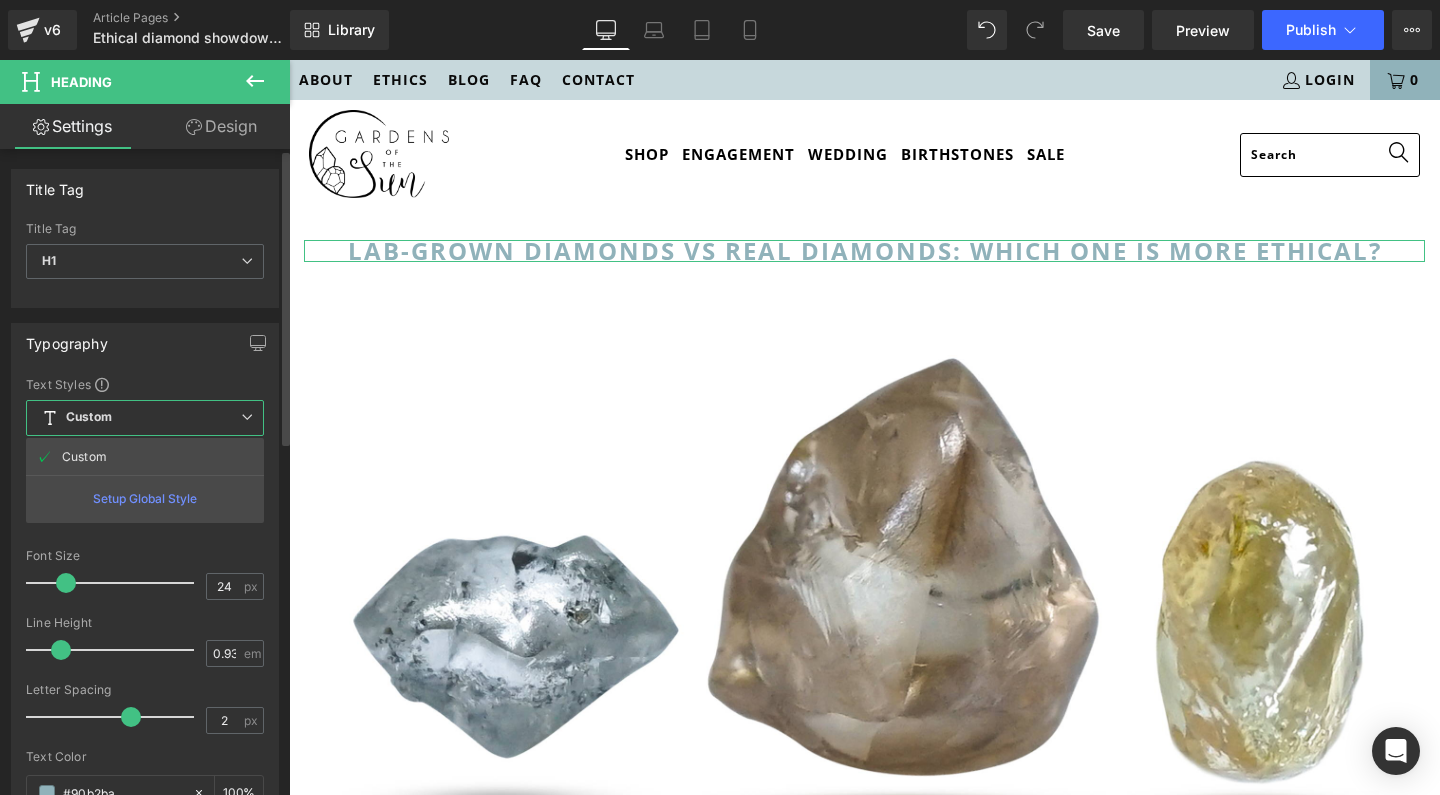 click on "Custom
Setup Global Style" at bounding box center [145, 418] 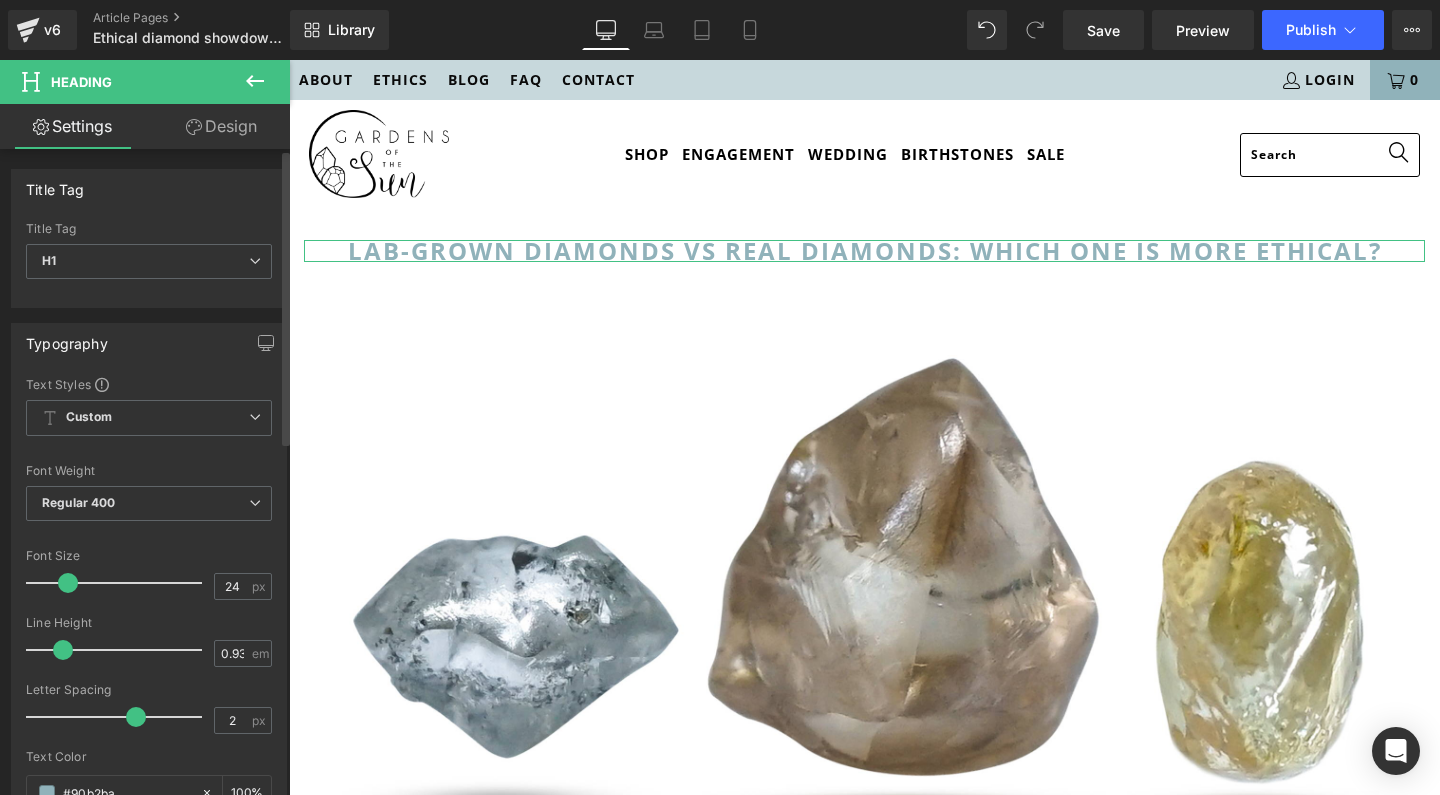 click on "Text Styles" at bounding box center [149, 384] 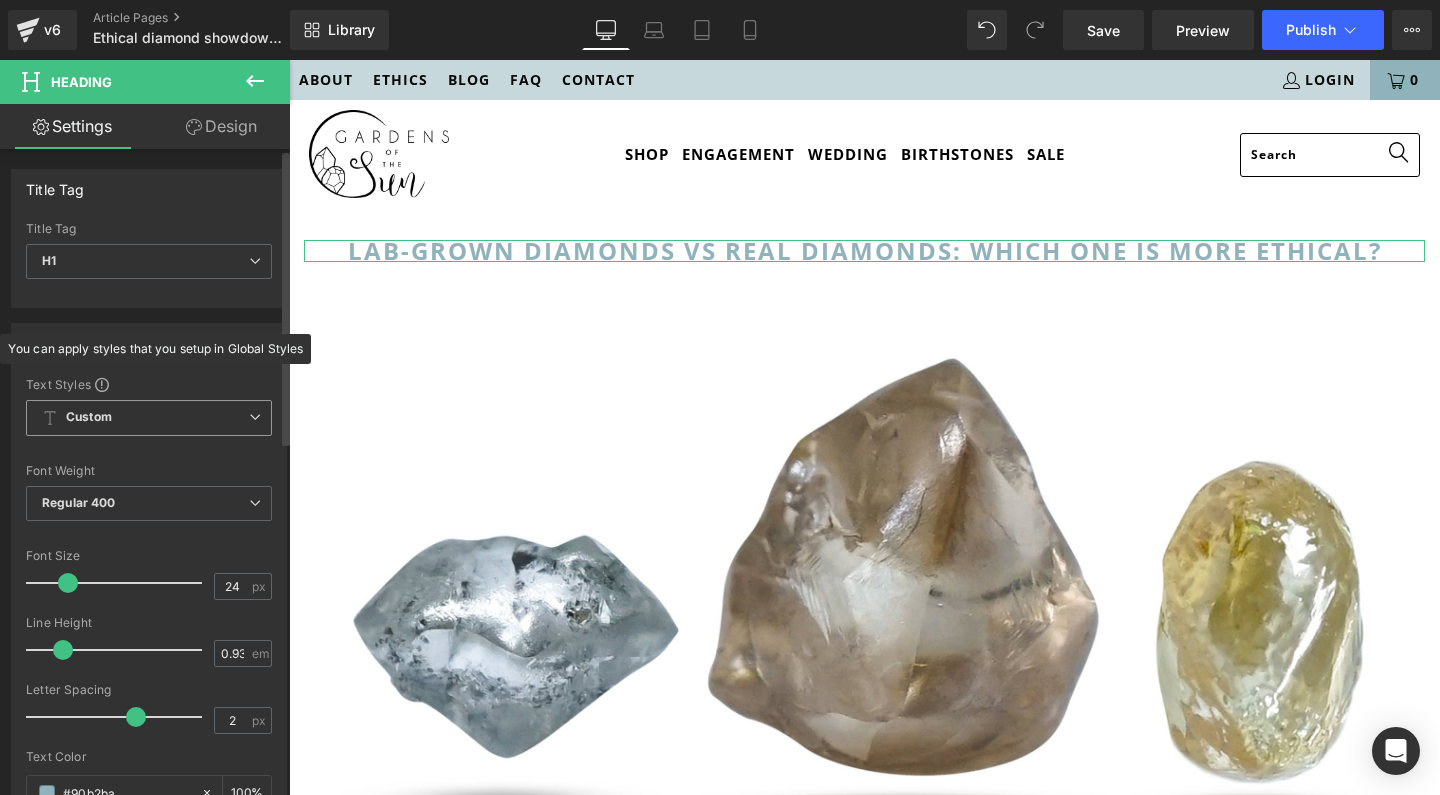 click on "Custom" at bounding box center (89, 417) 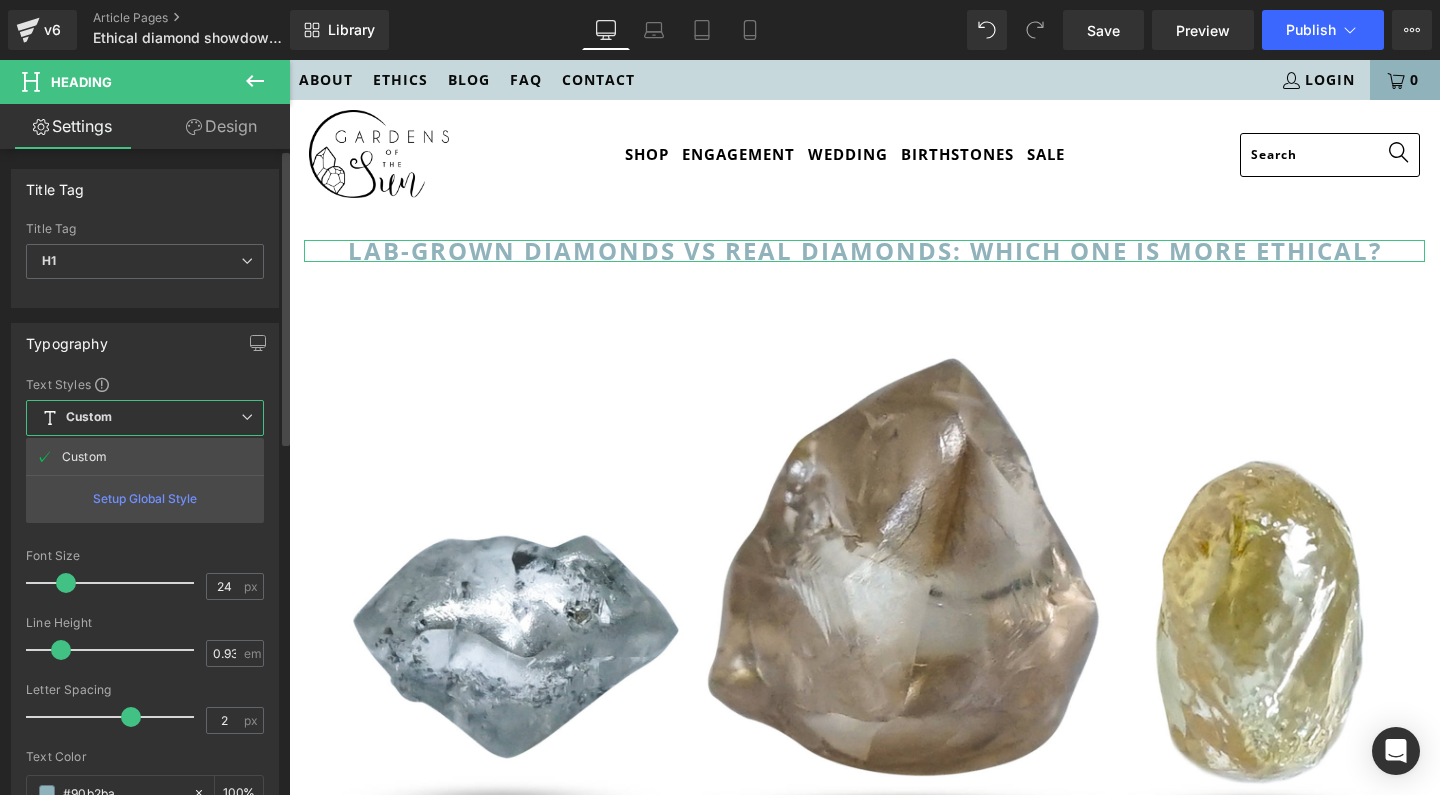 click on "Setup Global Style" at bounding box center (145, 498) 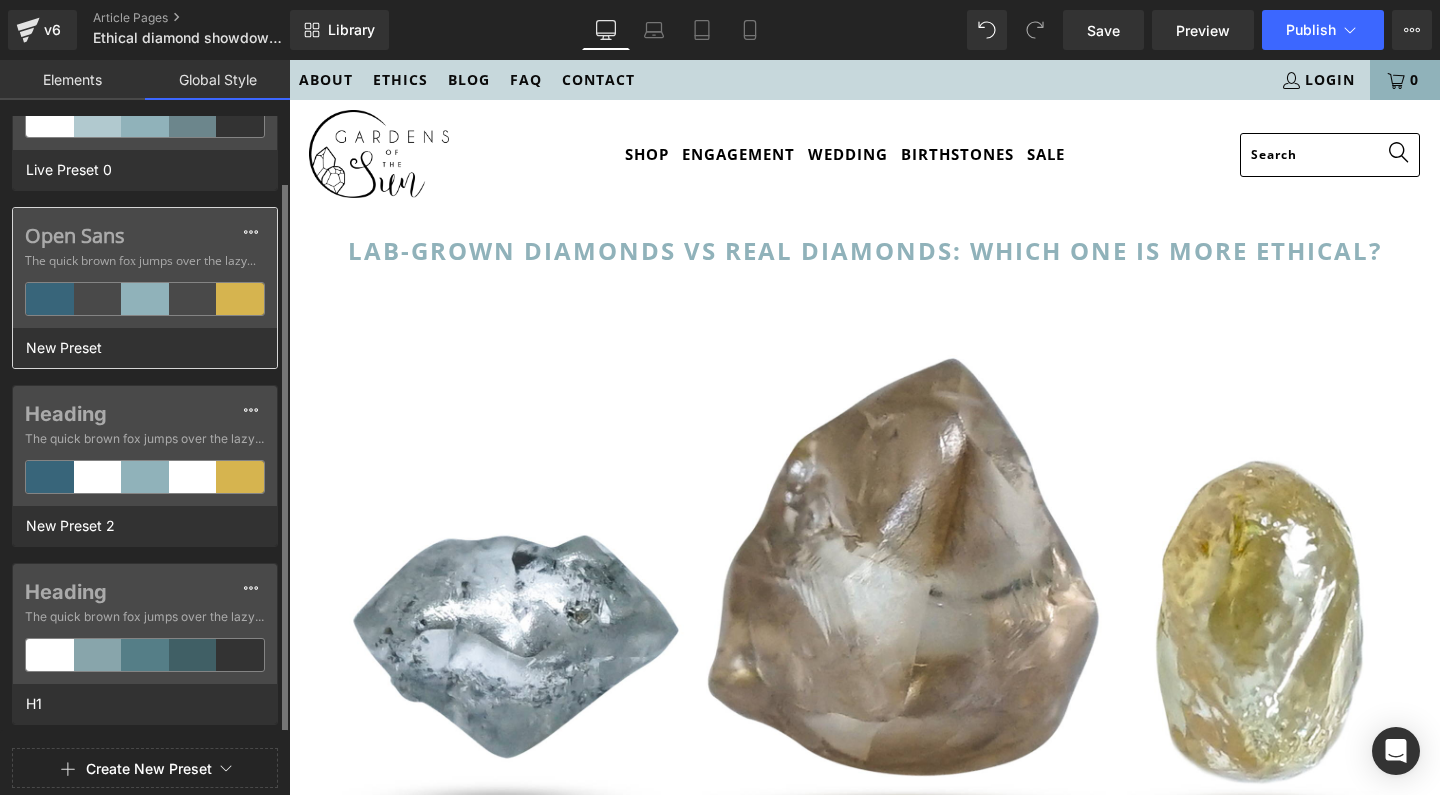 scroll, scrollTop: 0, scrollLeft: 0, axis: both 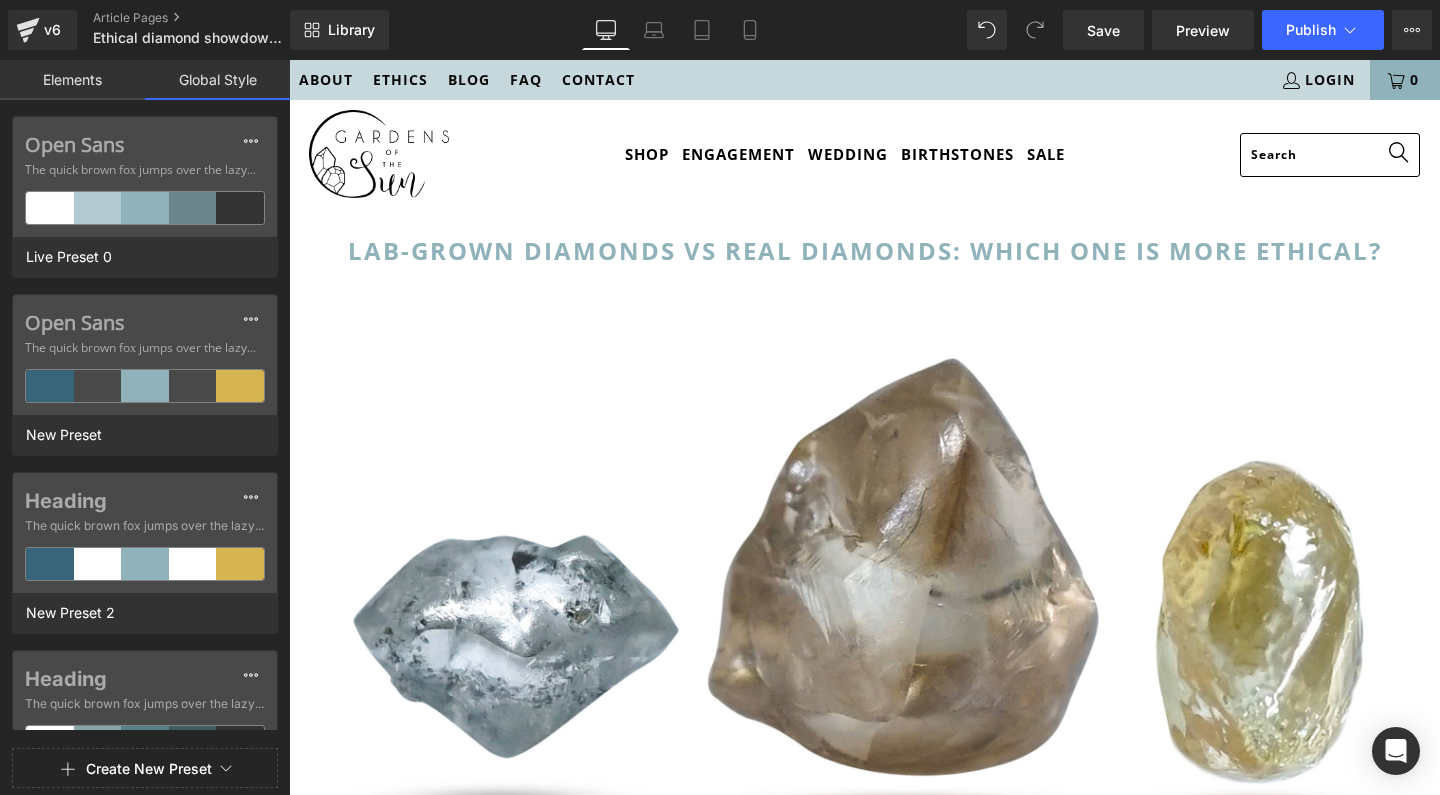 click on "Elements" at bounding box center (72, 80) 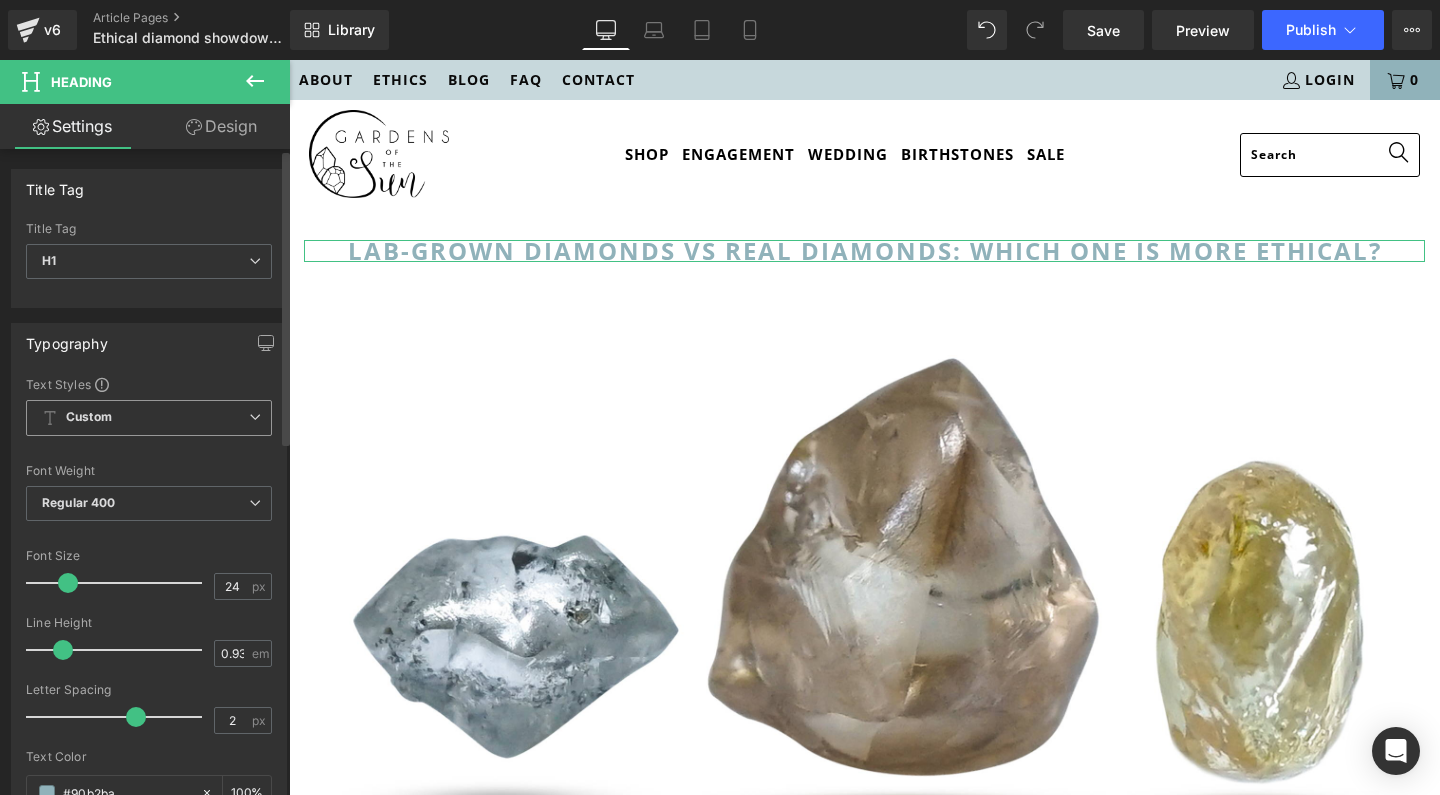 click on "Custom
Setup Global Style" at bounding box center [149, 418] 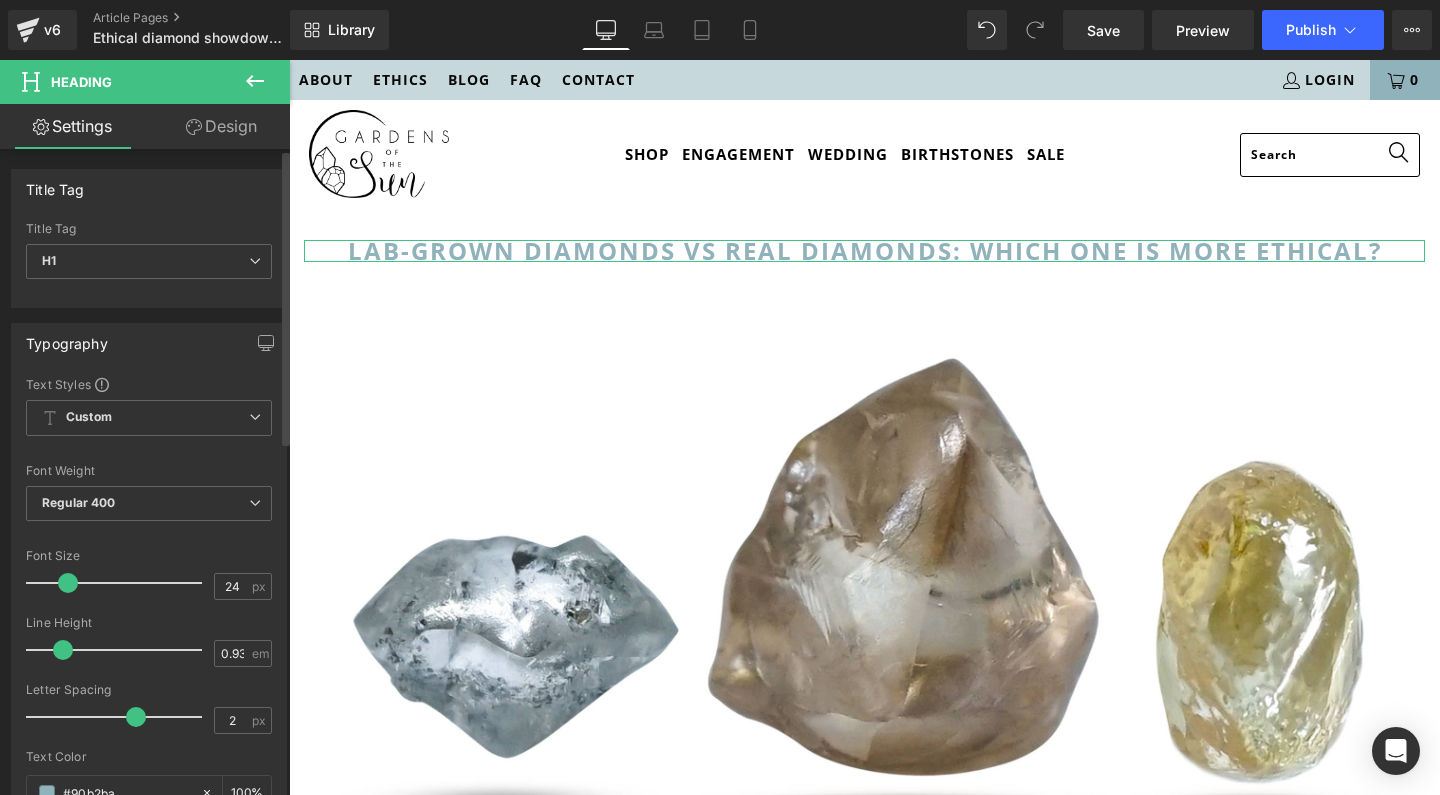 click on "Typography" at bounding box center (149, 343) 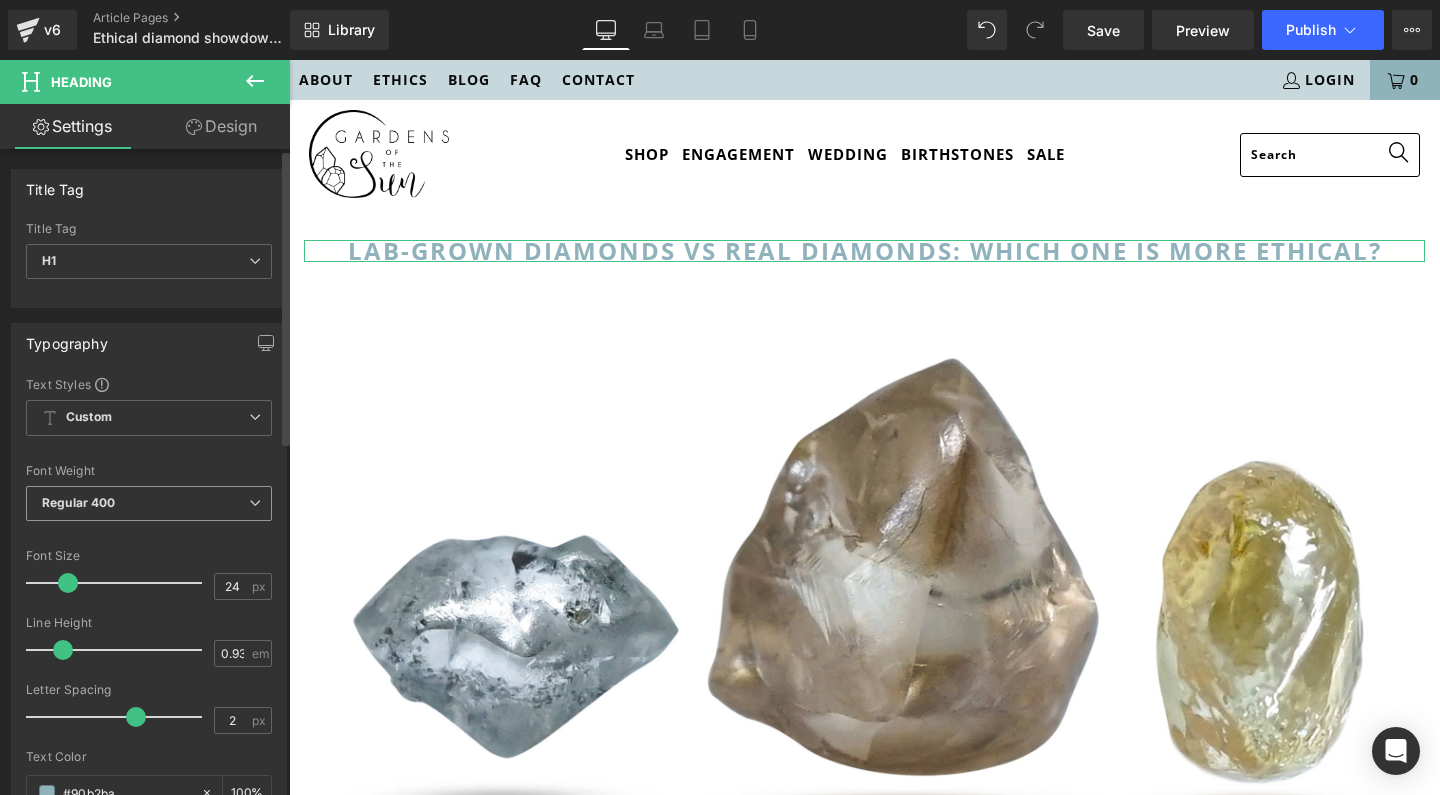 click on "Regular 400" at bounding box center (79, 502) 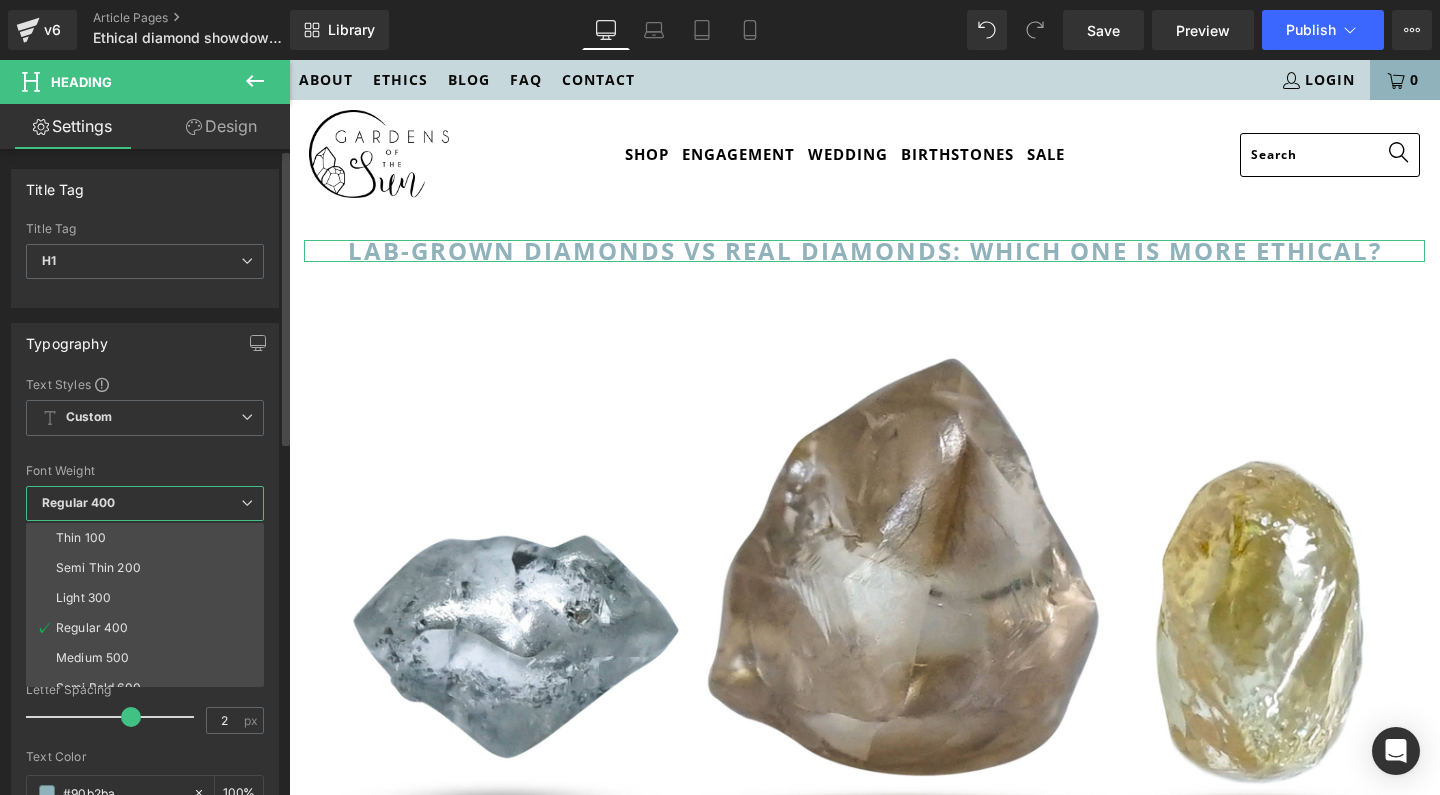 click on "Regular 400" at bounding box center [79, 502] 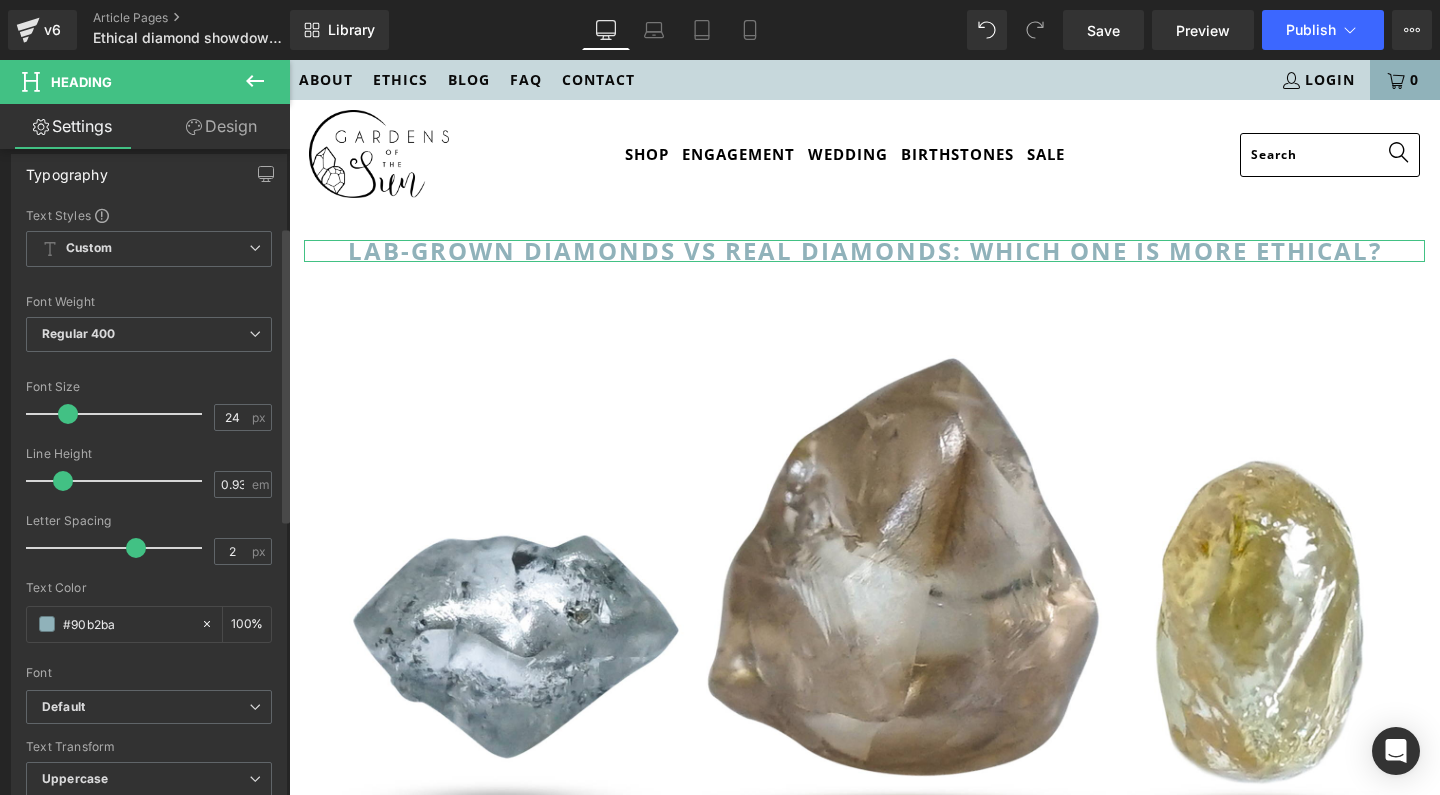 scroll, scrollTop: 254, scrollLeft: 0, axis: vertical 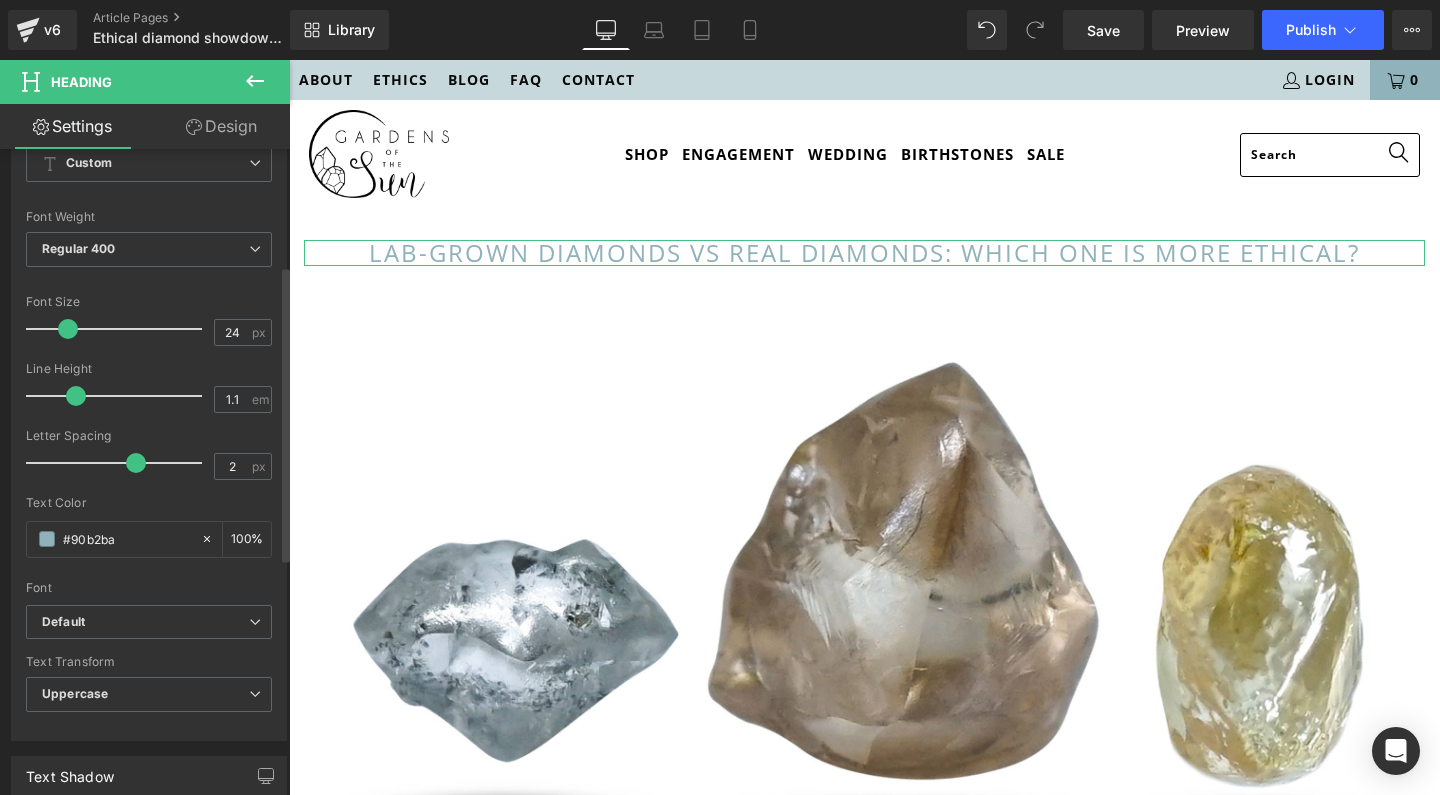 type on "1" 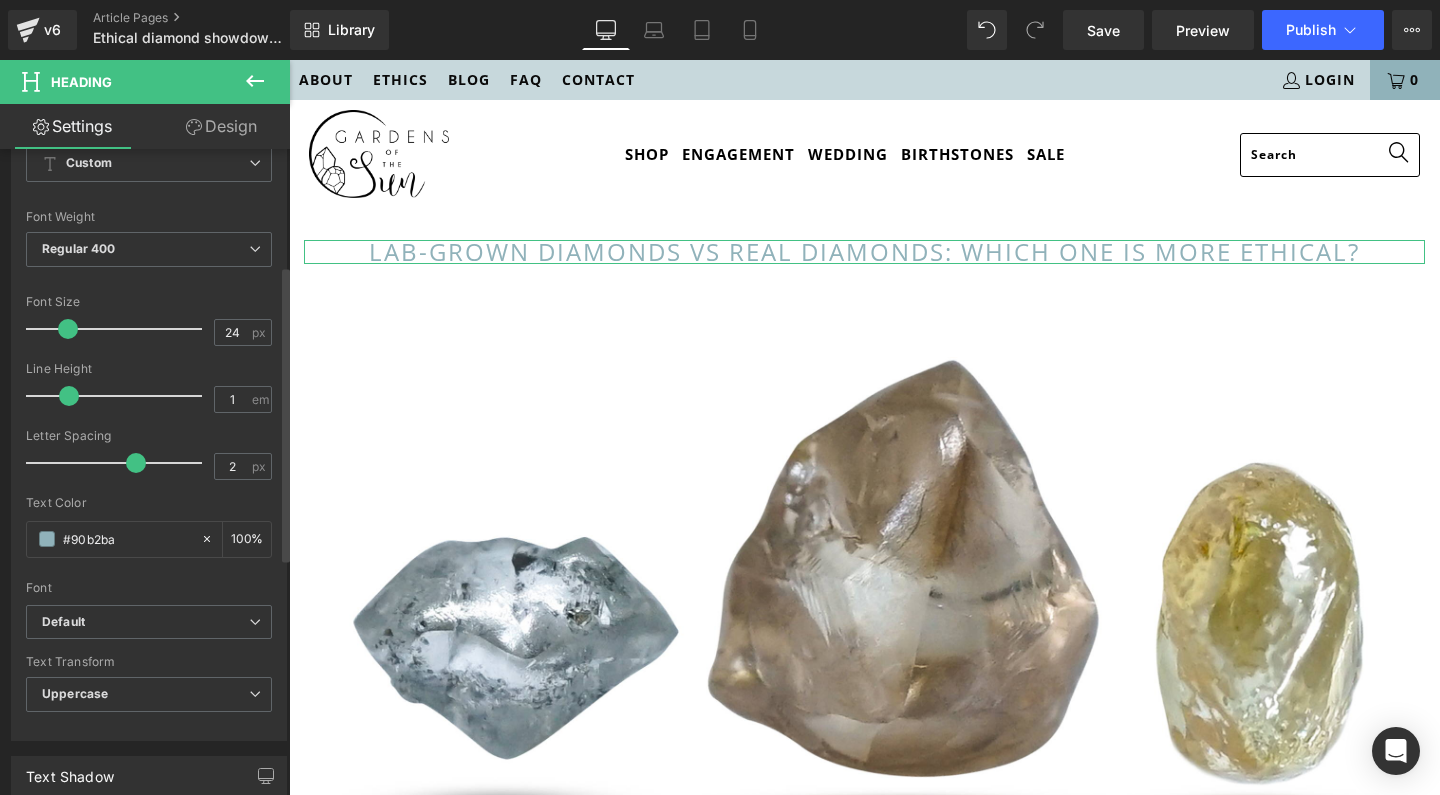 click at bounding box center (69, 396) 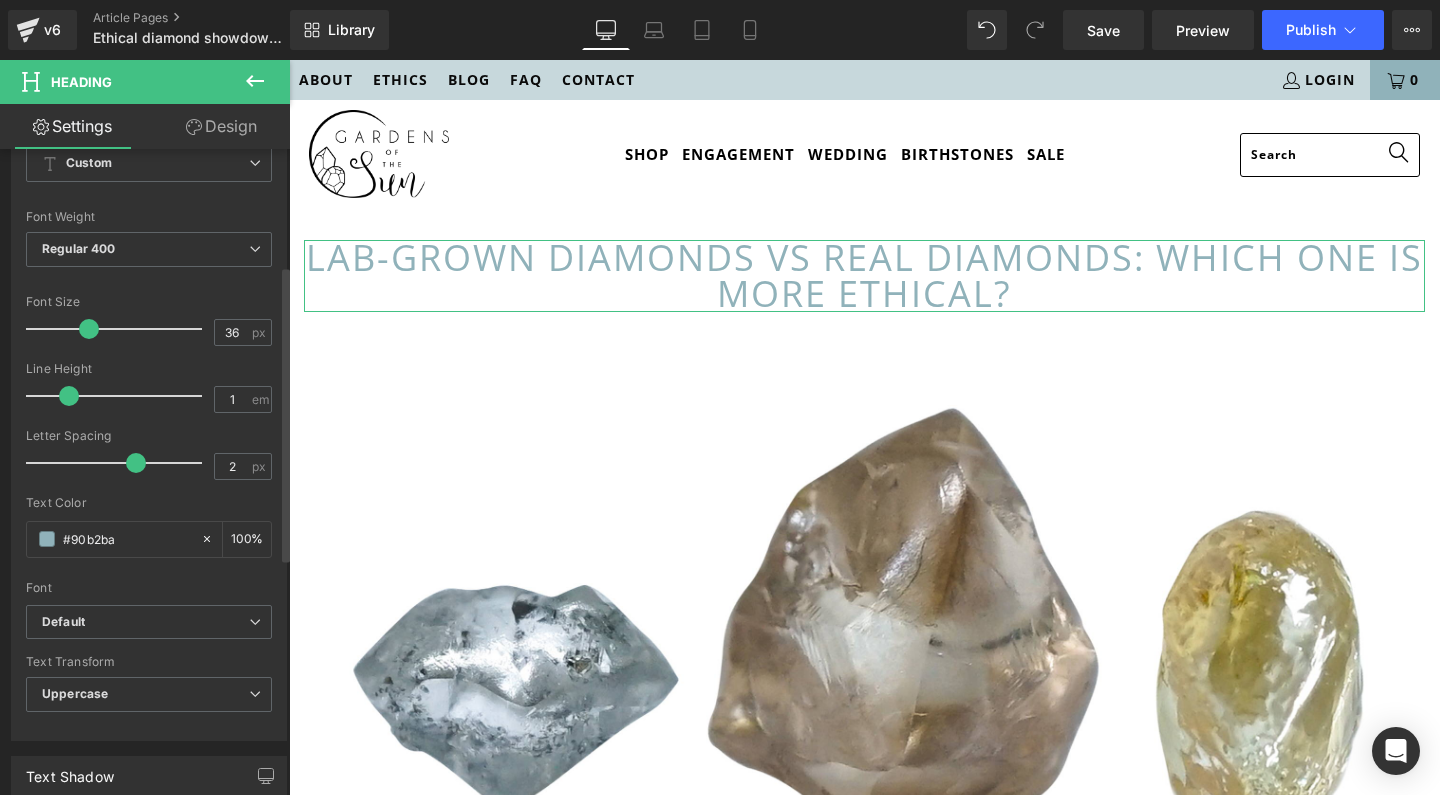 drag, startPoint x: 70, startPoint y: 324, endPoint x: 91, endPoint y: 325, distance: 21.023796 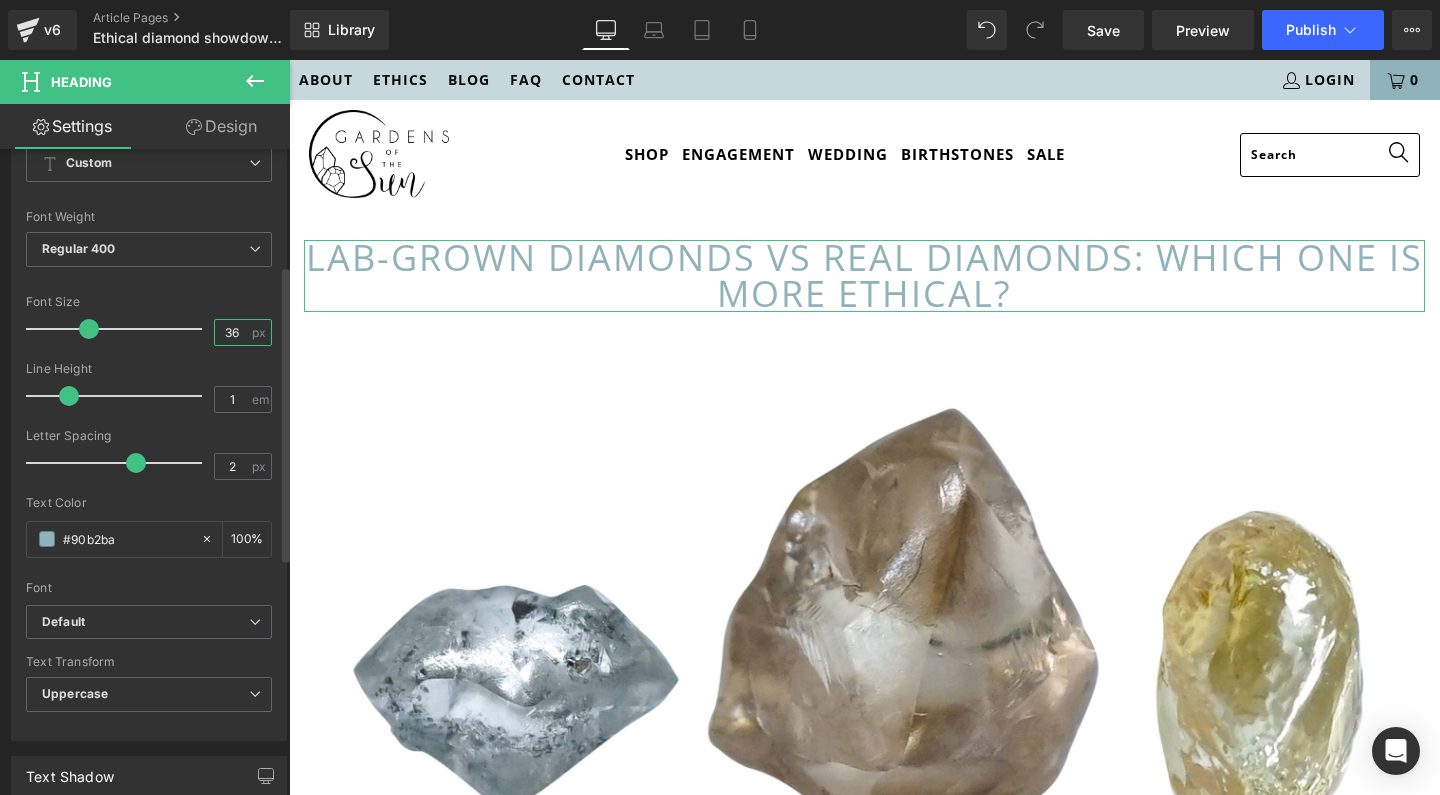 click on "36" at bounding box center [232, 332] 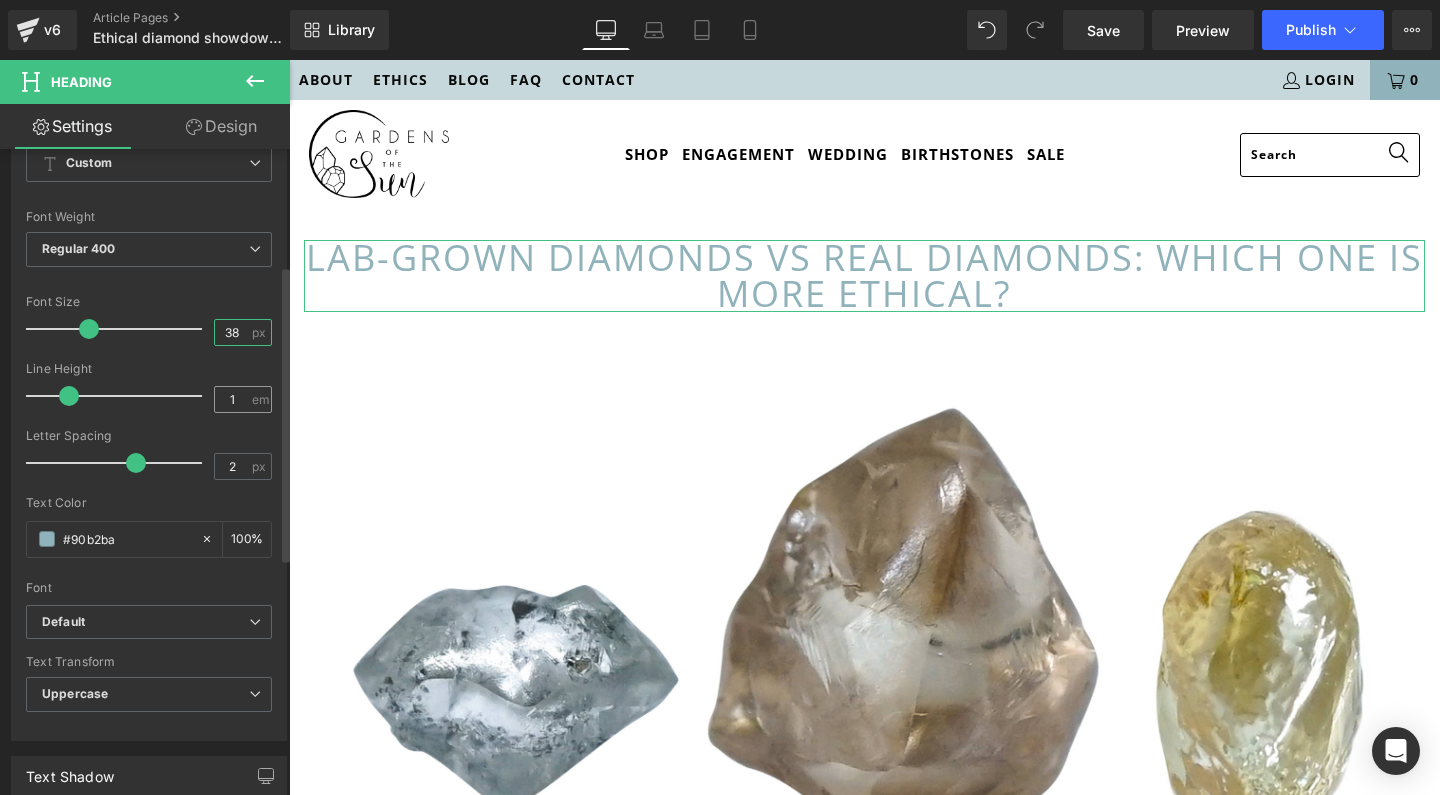 type on "38" 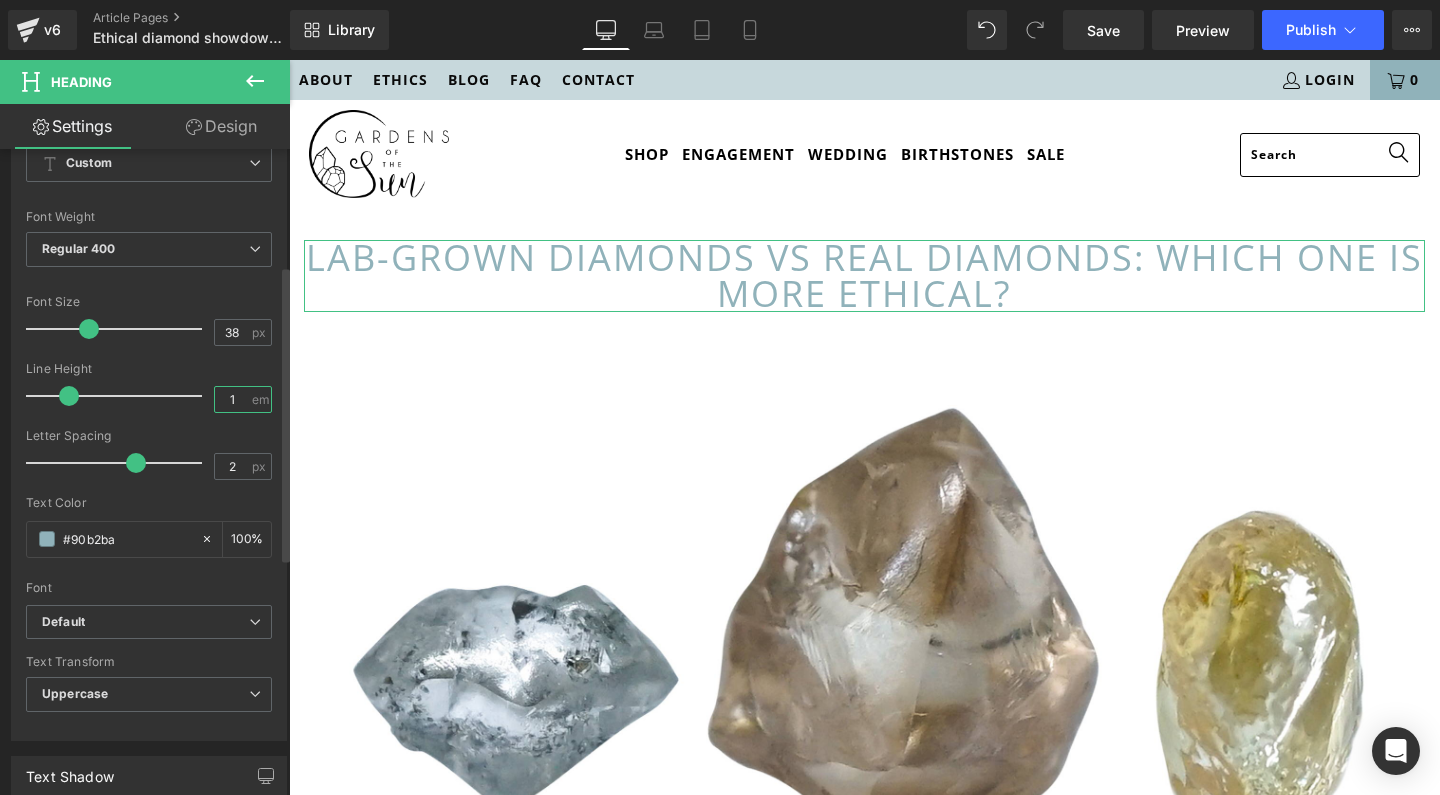 click on "1" at bounding box center [232, 399] 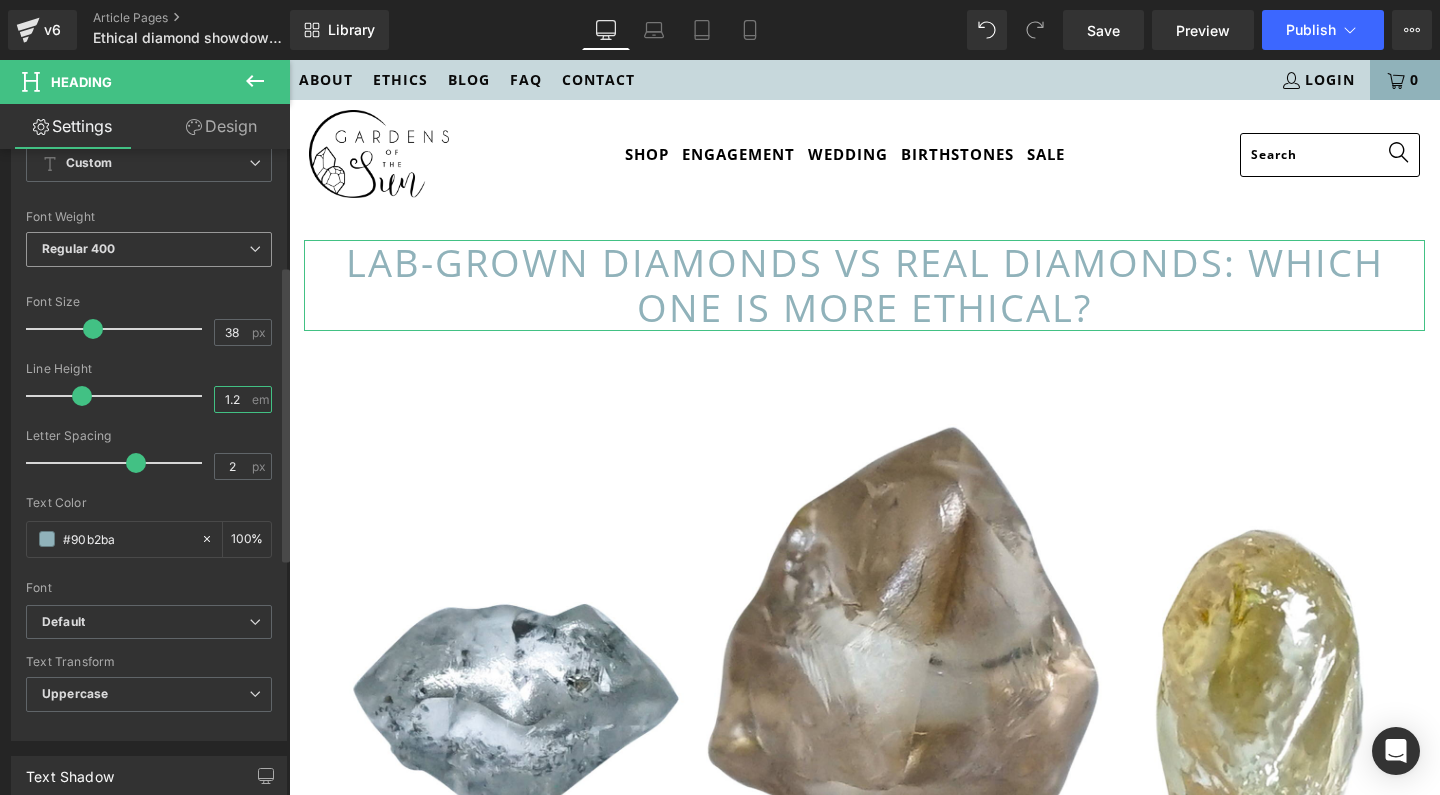 type on "1.2" 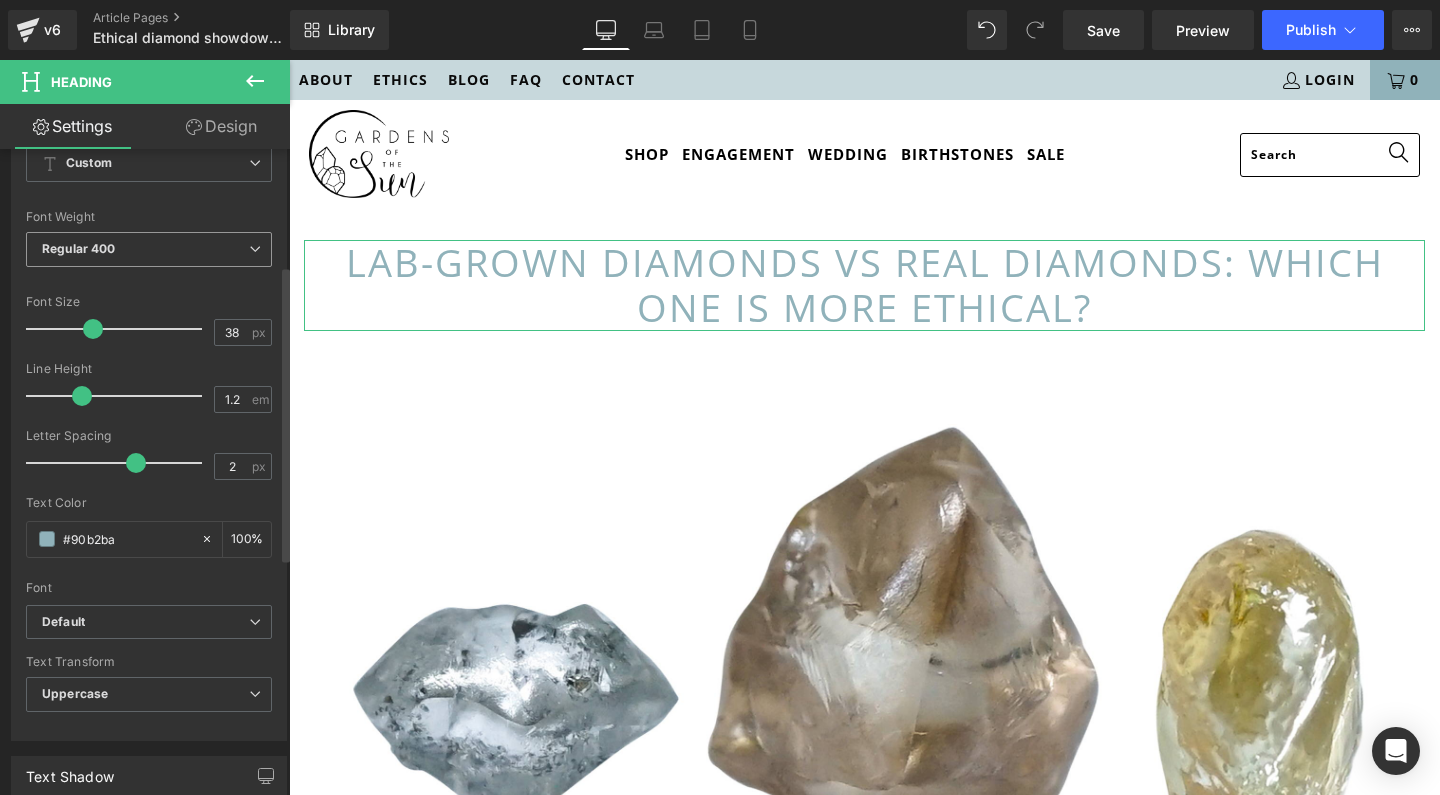 click on "Regular 400" at bounding box center (149, 249) 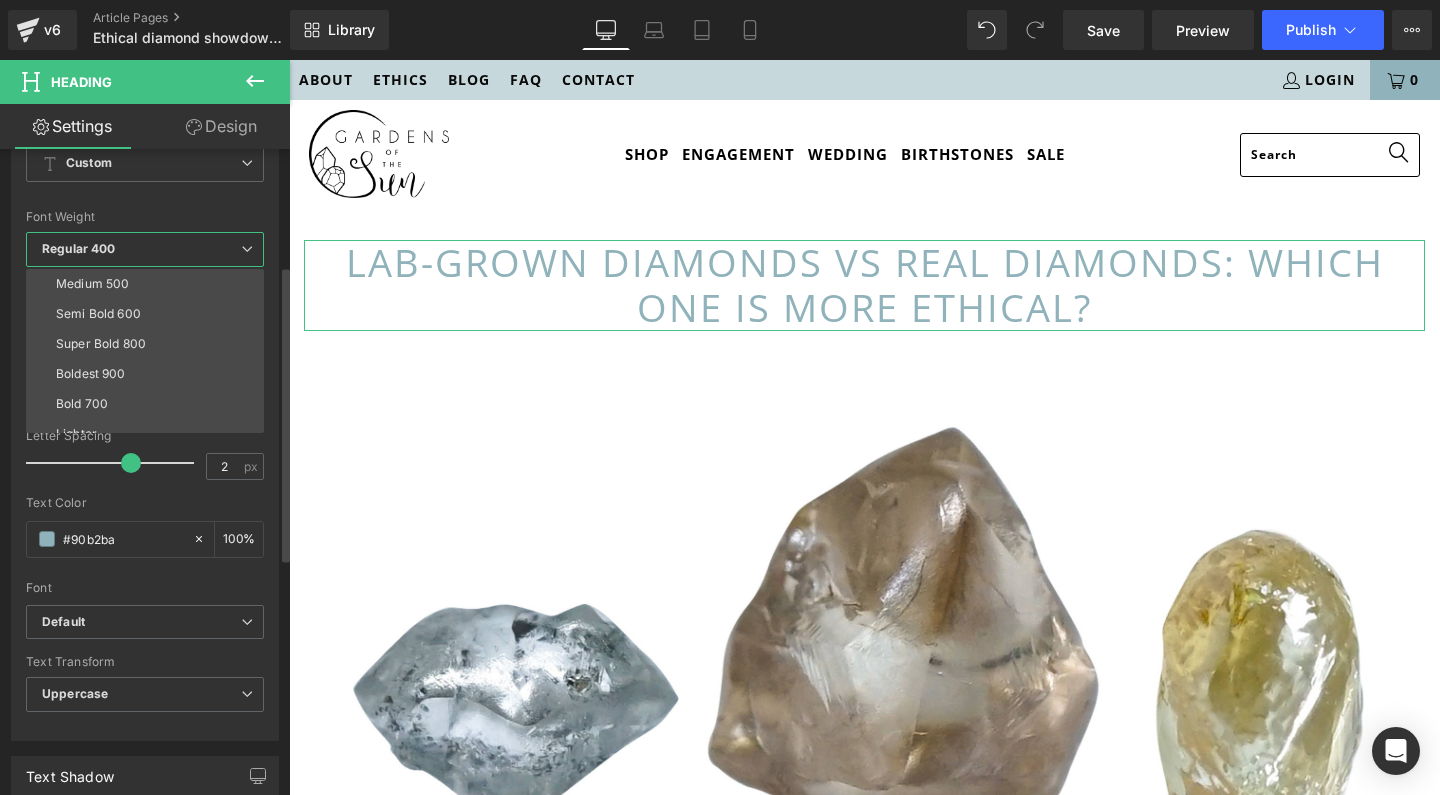 scroll, scrollTop: 128, scrollLeft: 0, axis: vertical 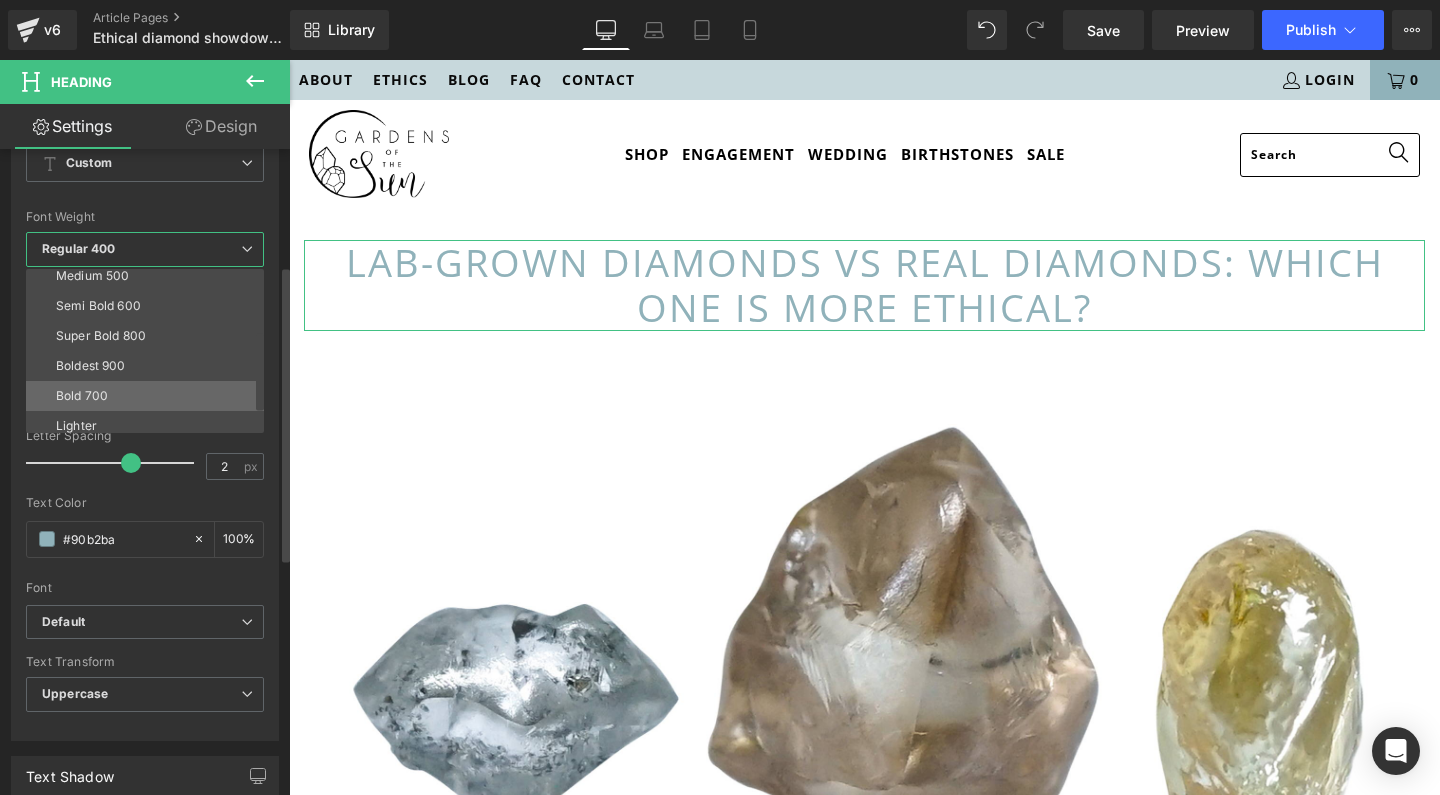 click on "Bold 700" at bounding box center (82, 396) 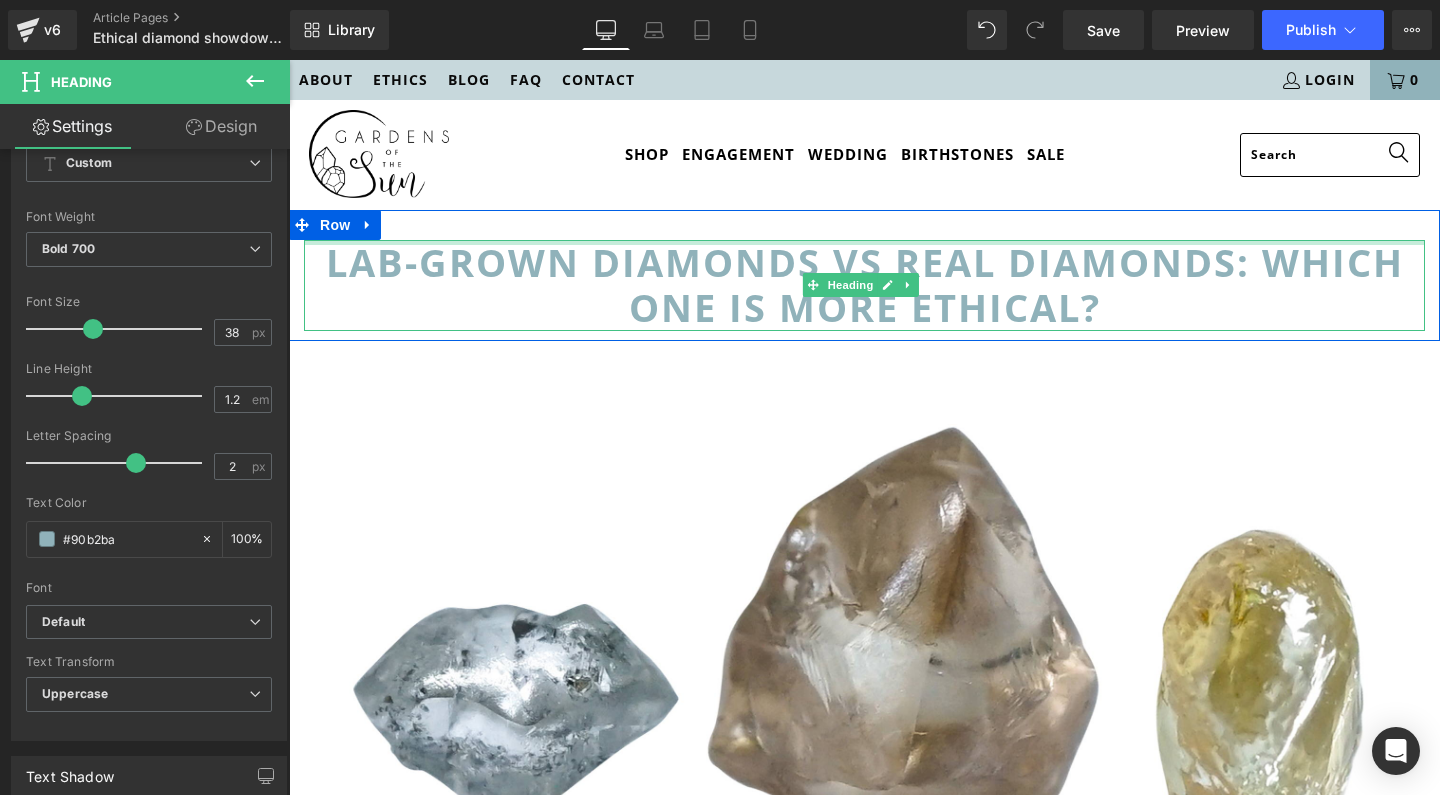 click on "LAB-GROWN DIAMONDS VS REAL DIAMONDS: WHICH ONE IS MORE ETHICAL?" at bounding box center (864, 285) 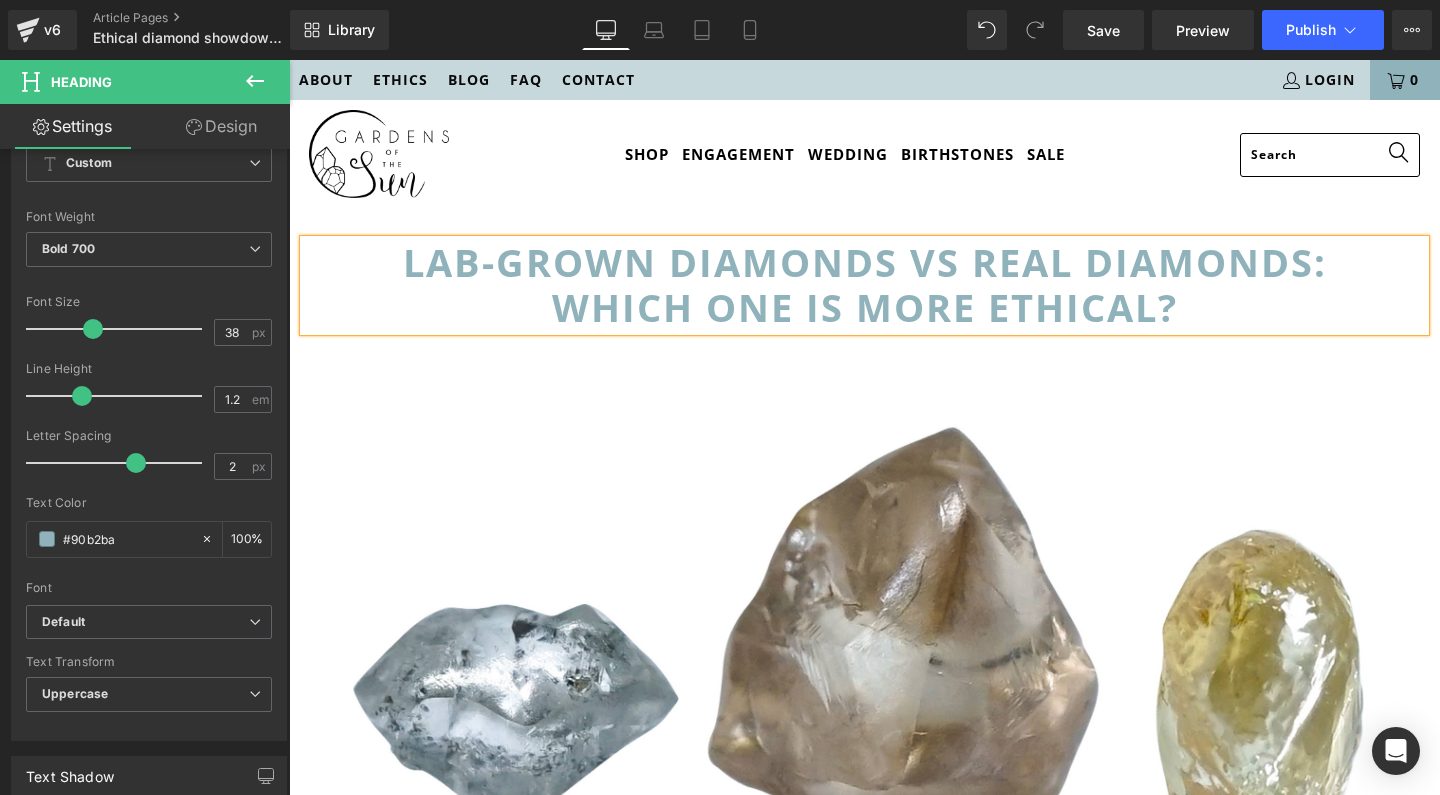 scroll, scrollTop: 0, scrollLeft: 0, axis: both 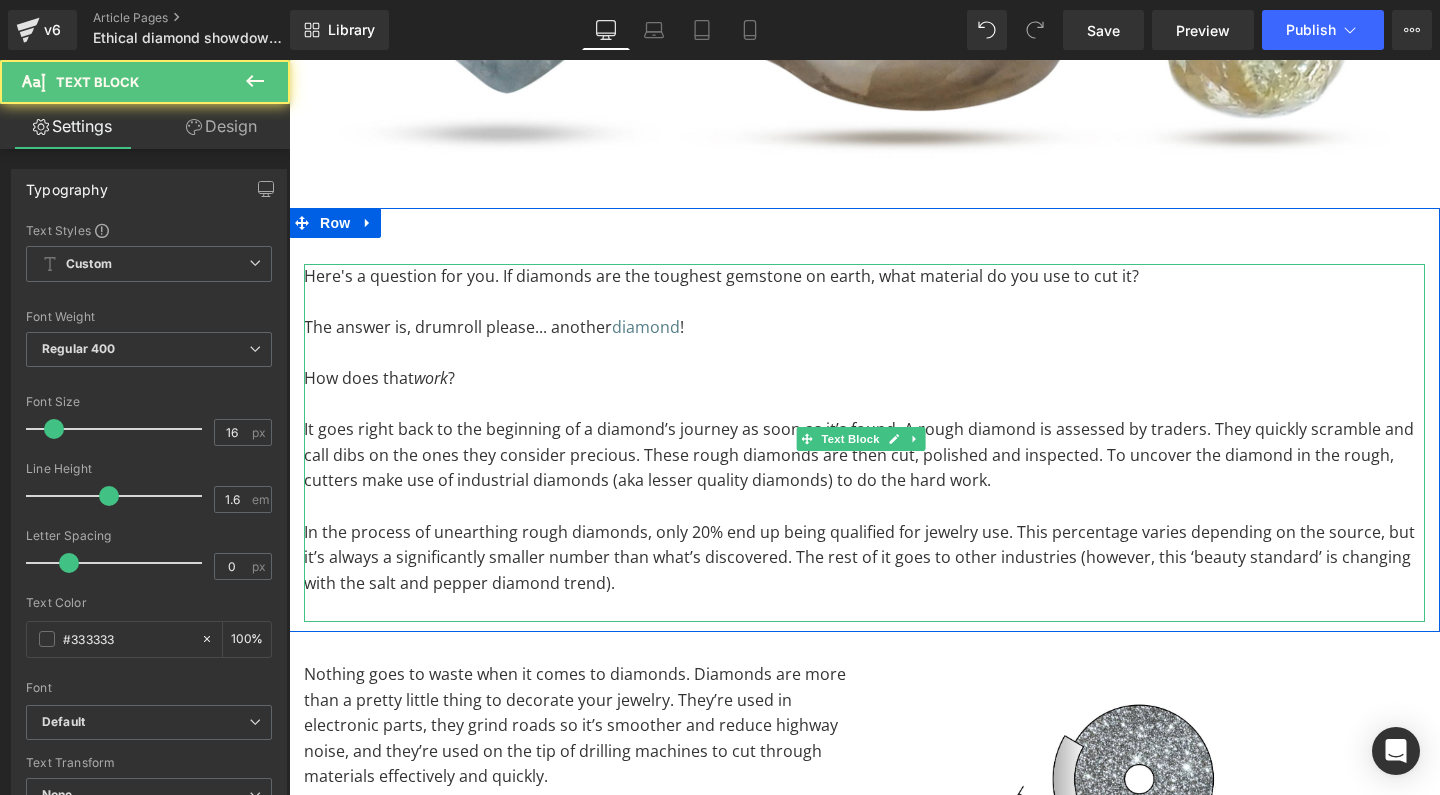 click on "It goes right back to the beginning of a diamond’s journey as soon as it’s found. A rough diamond is assessed by traders. They quickly scramble and call dibs on the ones they consider precious. These rough diamonds are then cut, polished and inspected. To uncover the diamond in the rough, cutters make use of industrial diamonds (aka lesser quality diamonds) to do the hard work." at bounding box center [864, 455] 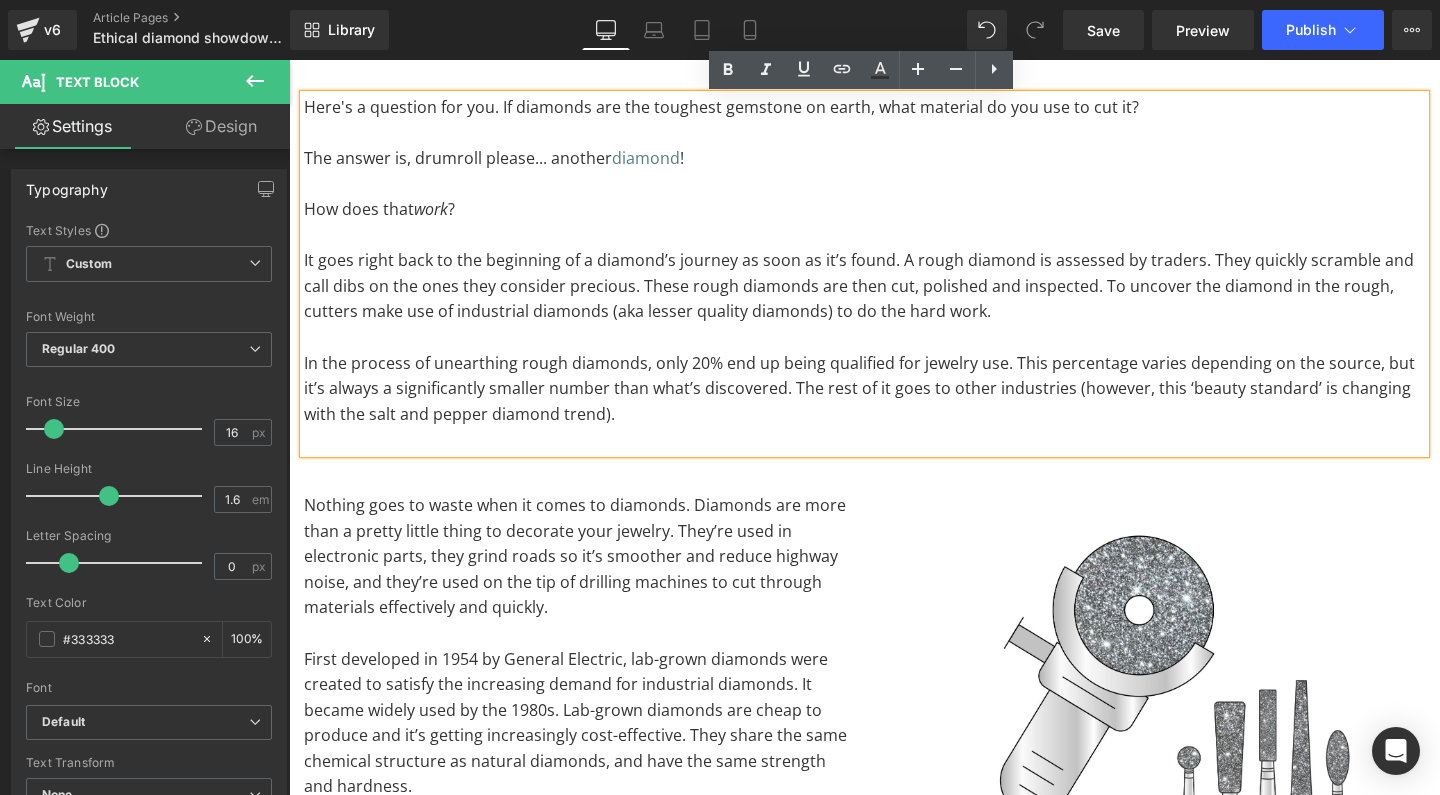 scroll, scrollTop: 964, scrollLeft: 0, axis: vertical 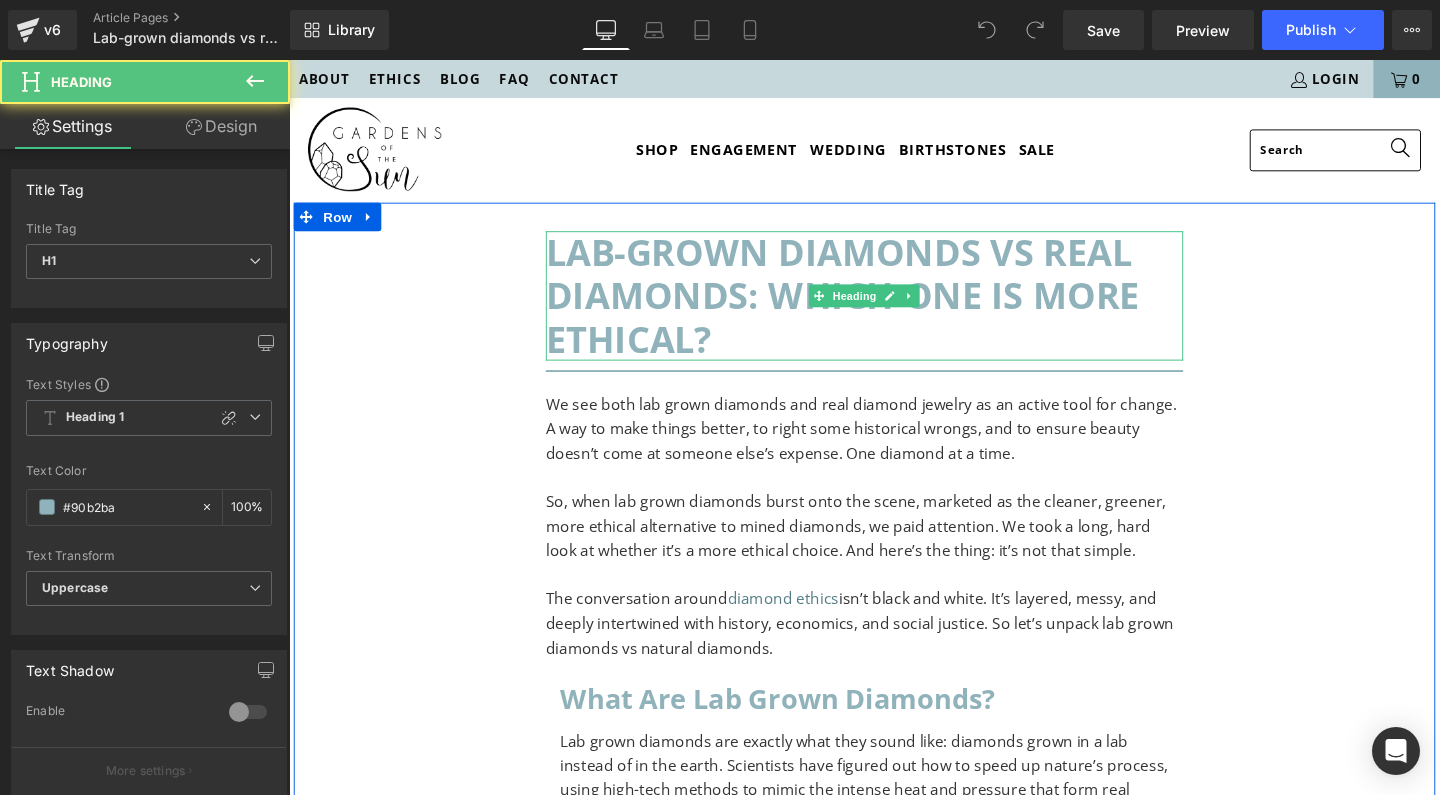 click on "Lab-grown diamonds vs real diamonds: which one is more ethical?" at bounding box center [894, 308] 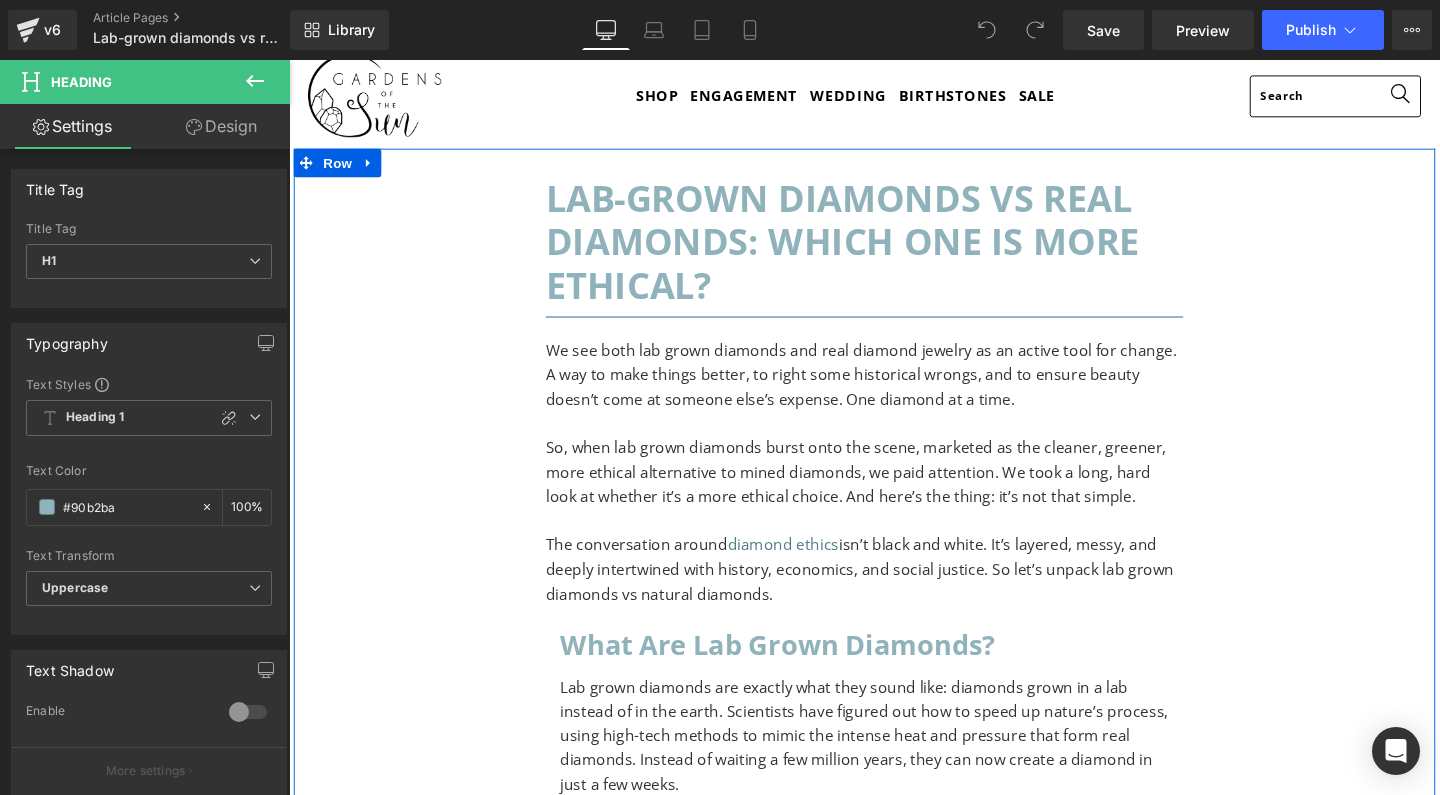 scroll, scrollTop: 58, scrollLeft: 0, axis: vertical 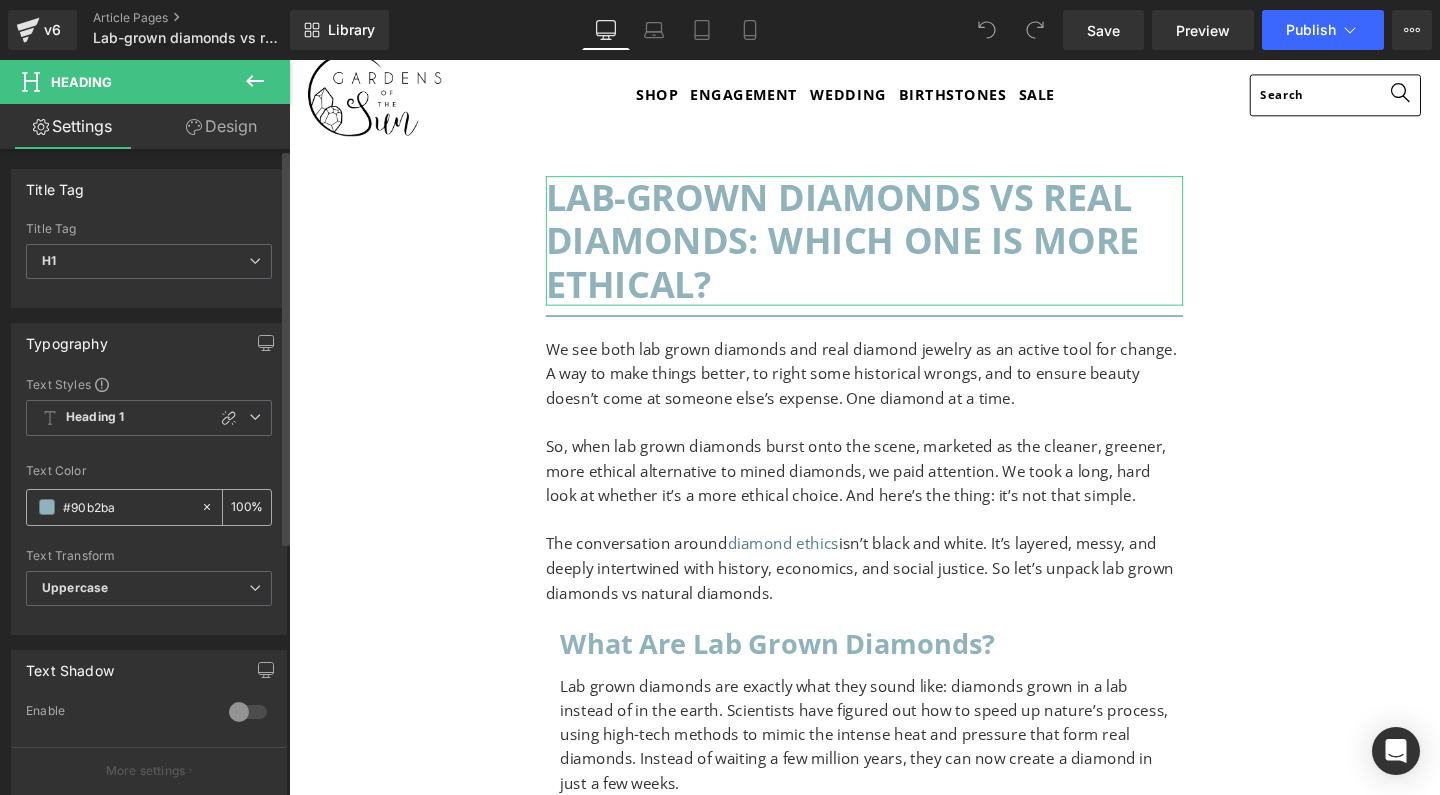 click on "#90b2ba" at bounding box center (127, 507) 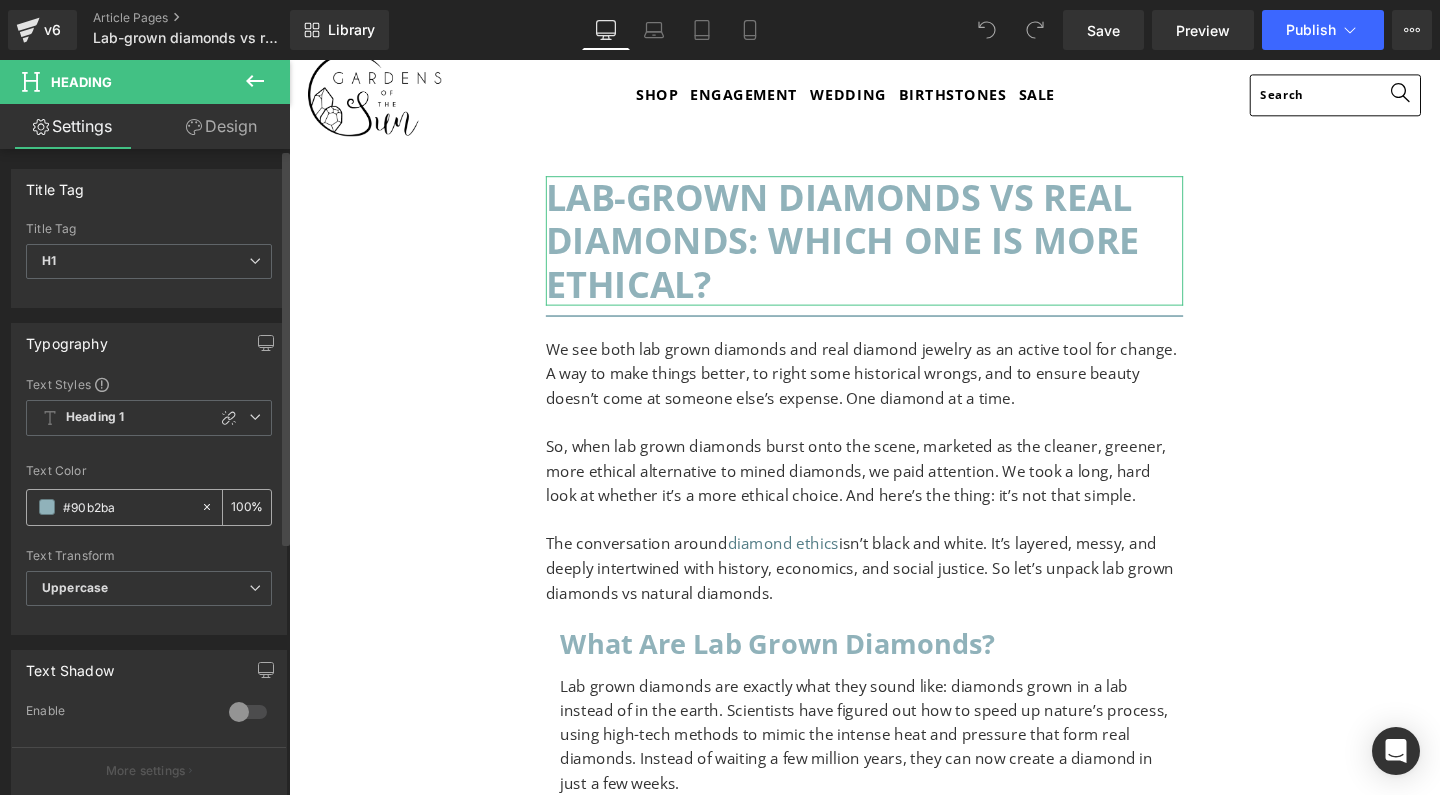 click on "#90b2ba" at bounding box center [127, 507] 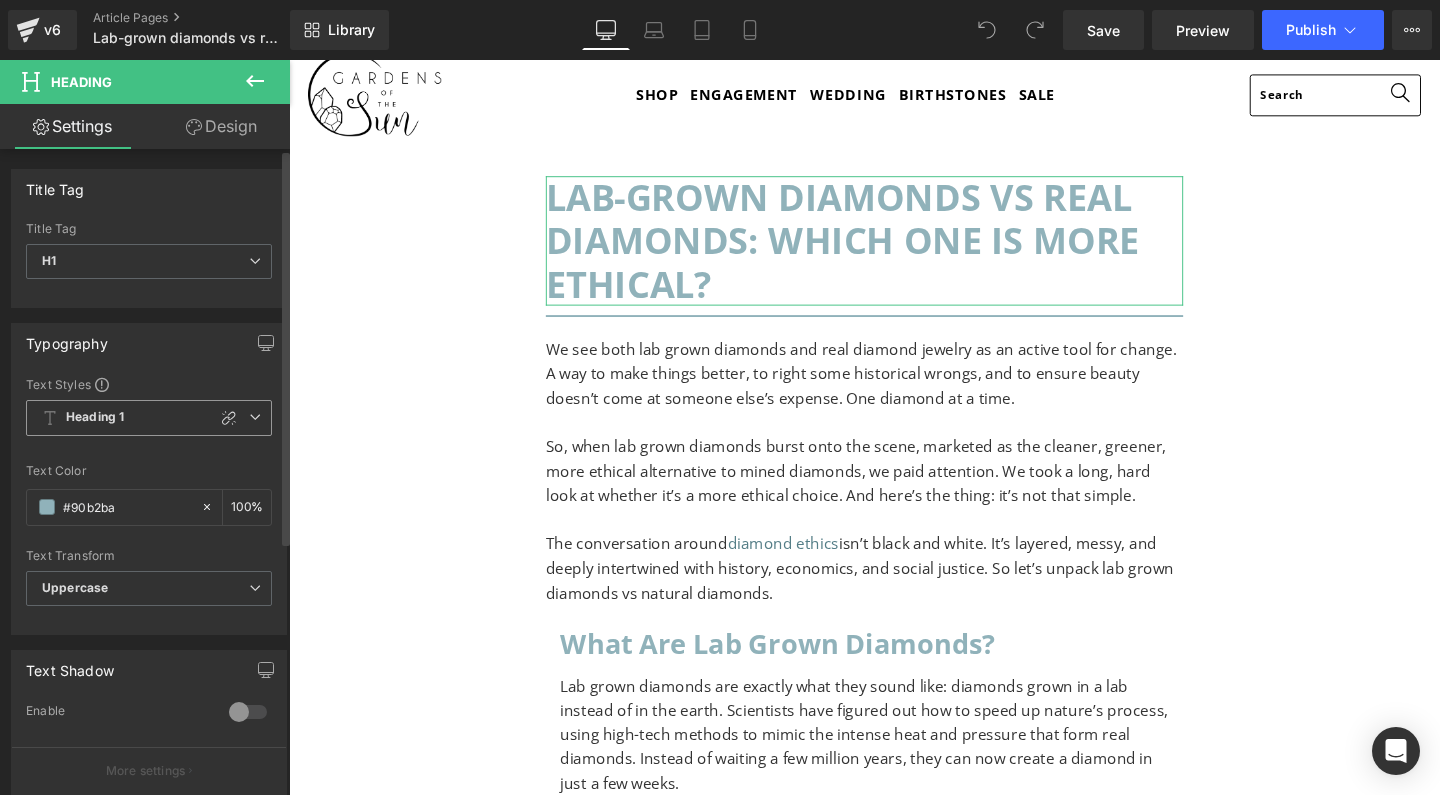 scroll, scrollTop: 0, scrollLeft: 0, axis: both 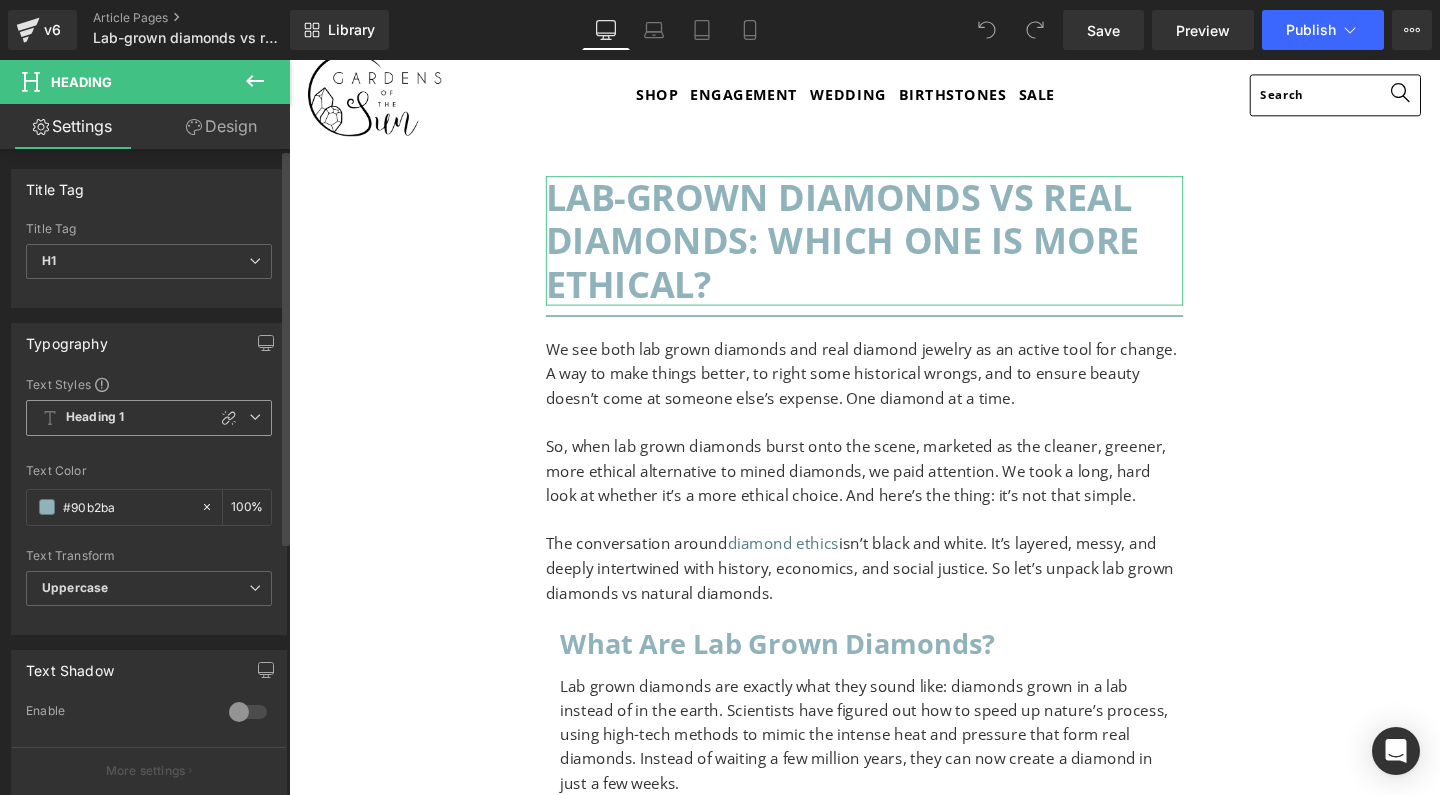 click at bounding box center [255, 417] 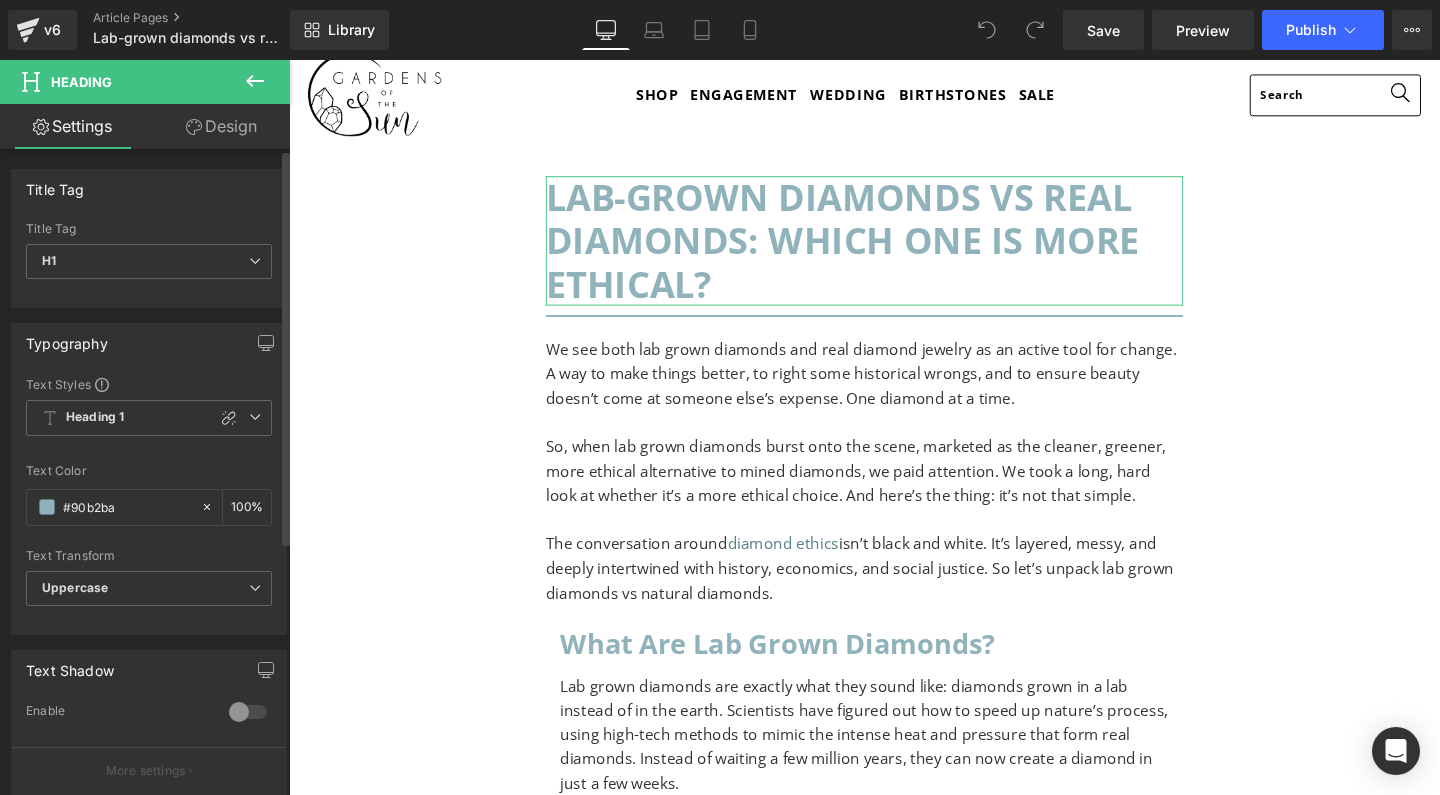 click on "Text Styles" at bounding box center (149, 384) 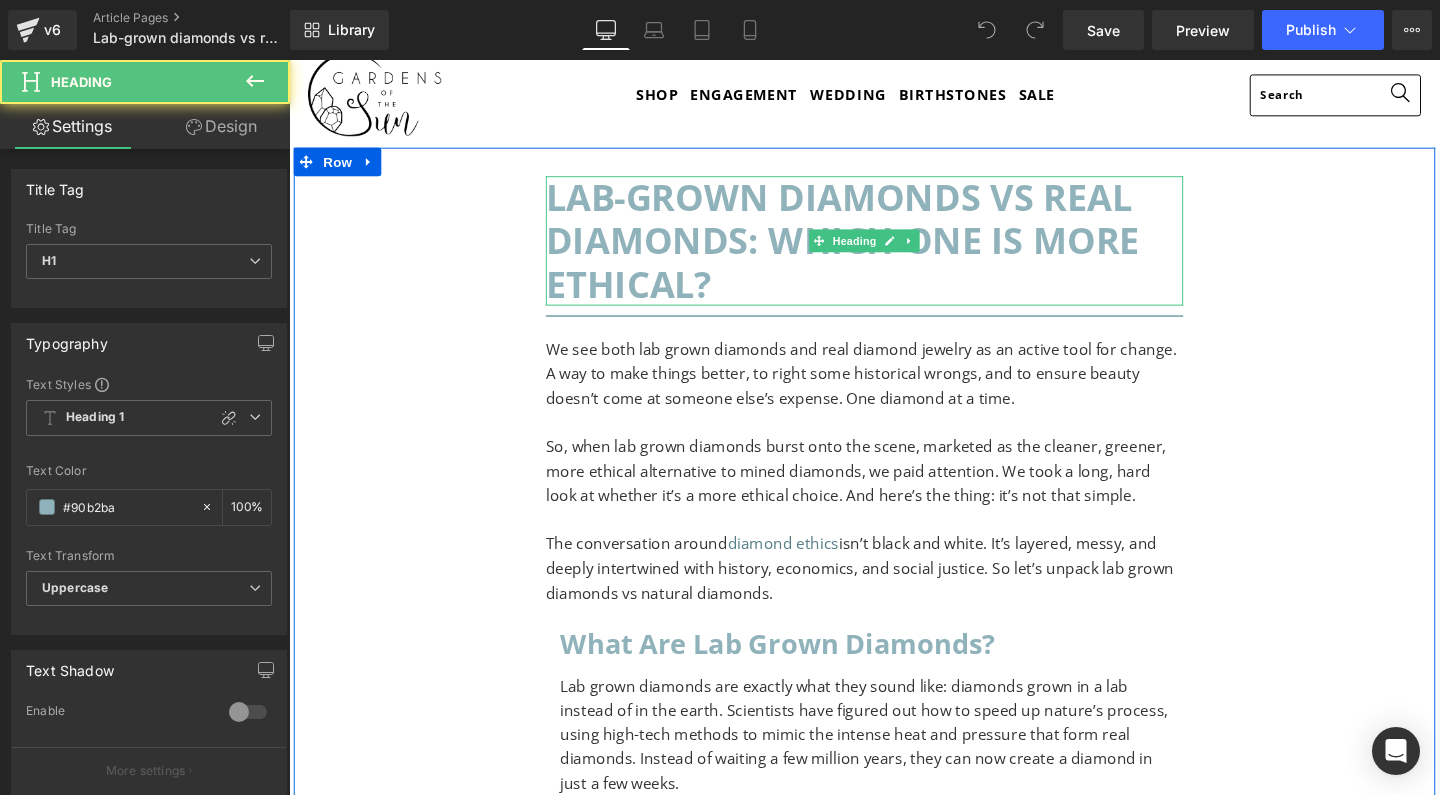 click on "Lab-grown diamonds vs real diamonds: which one is more ethical?" at bounding box center [894, 250] 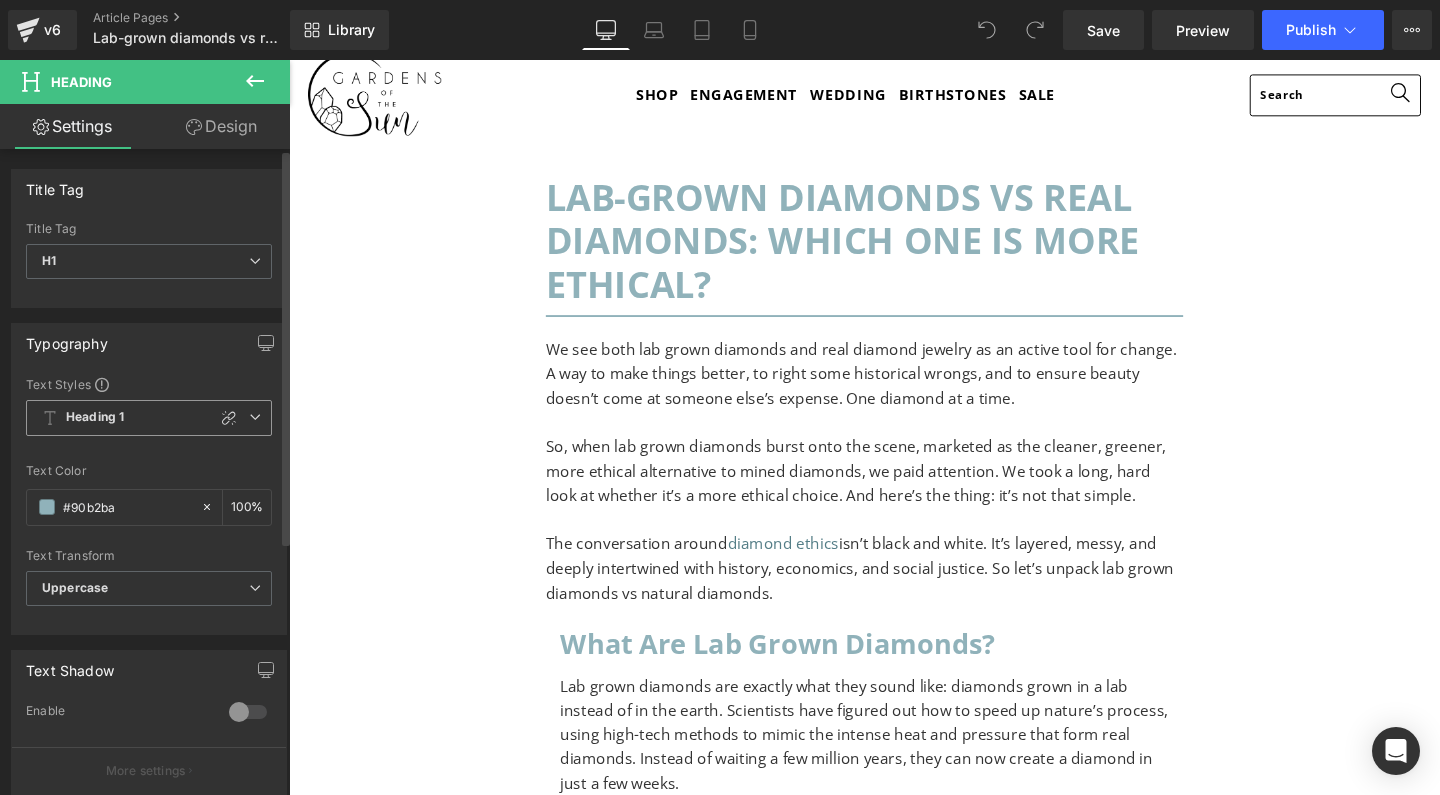 click on "Heading 1" at bounding box center (149, 418) 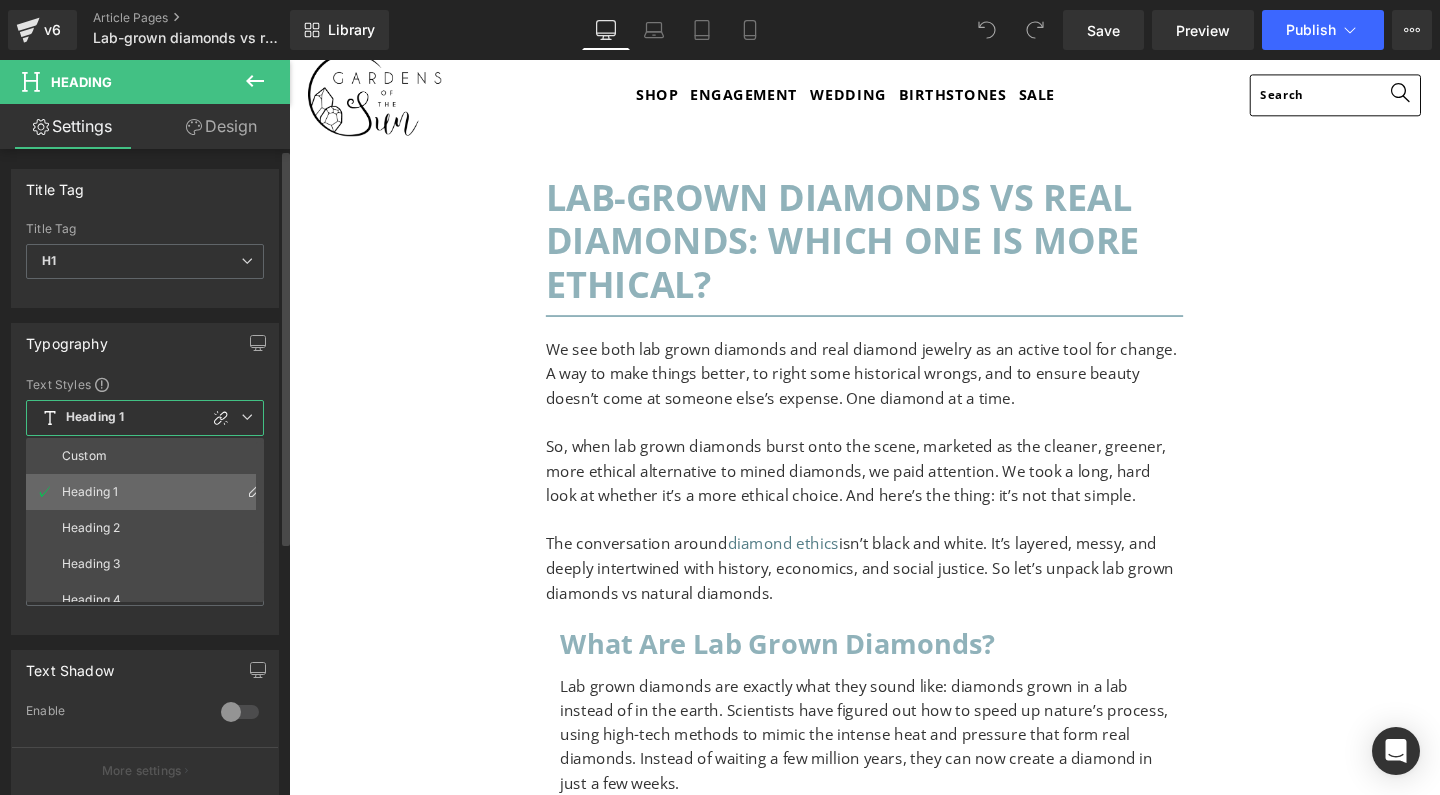 click on "Heading 1" at bounding box center [149, 492] 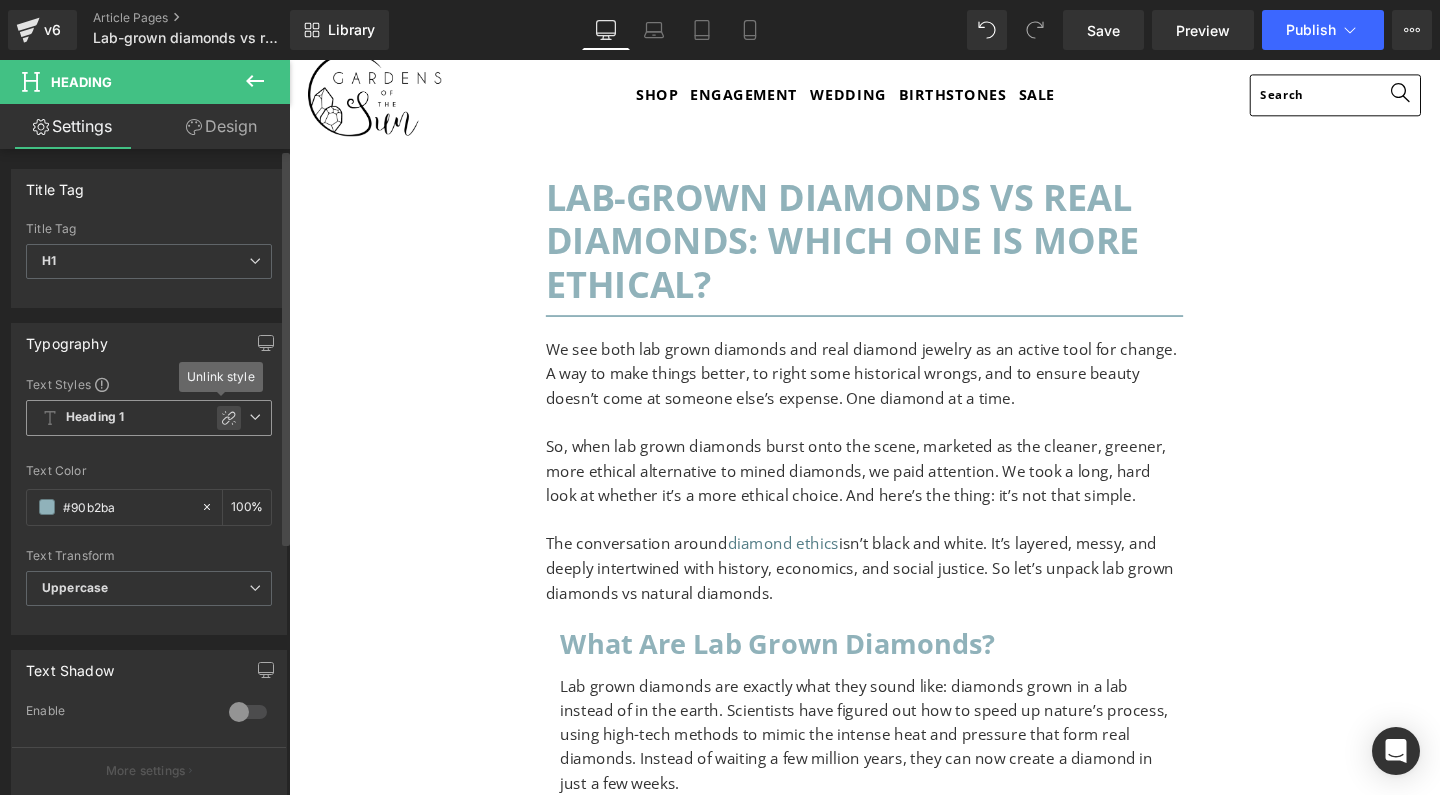 click 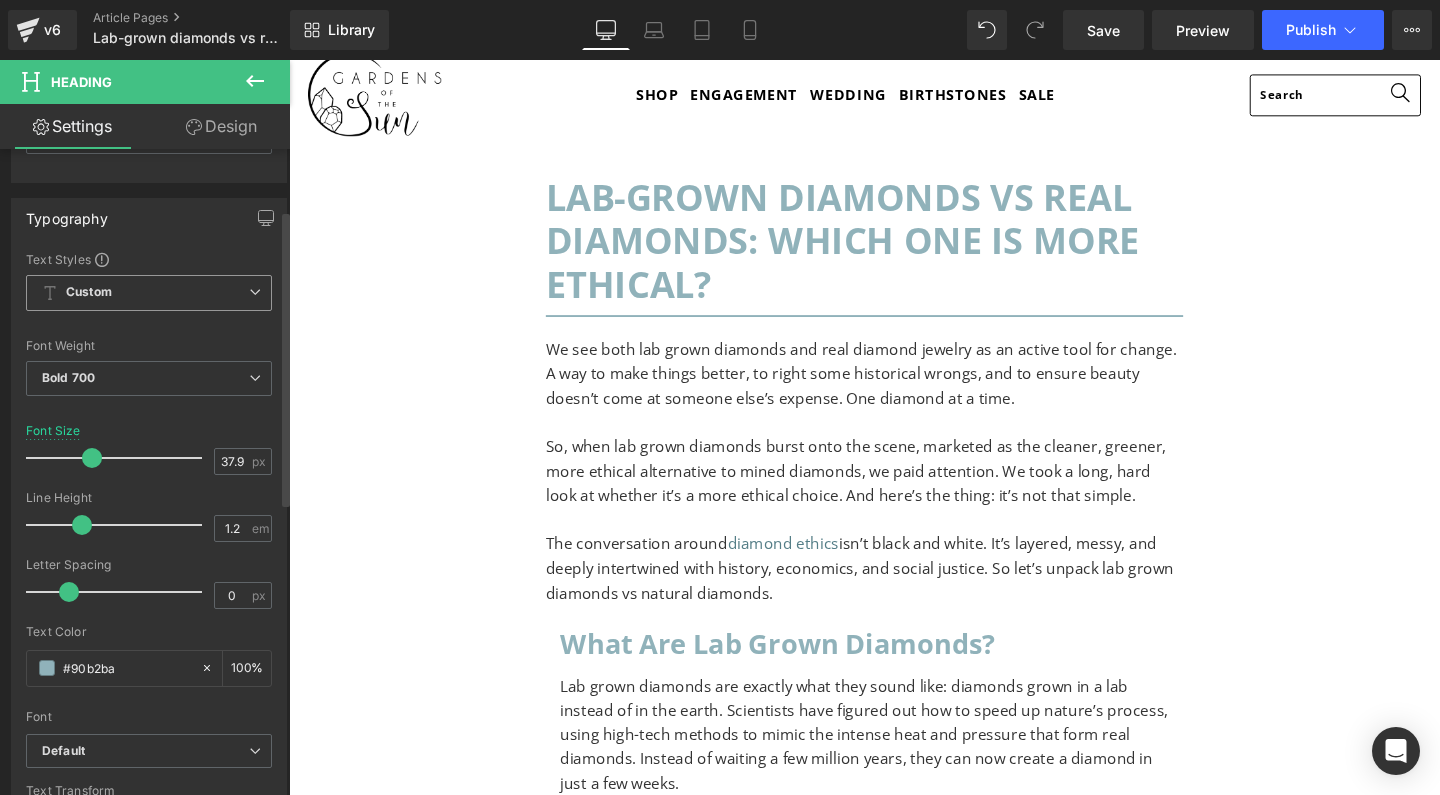scroll, scrollTop: 134, scrollLeft: 0, axis: vertical 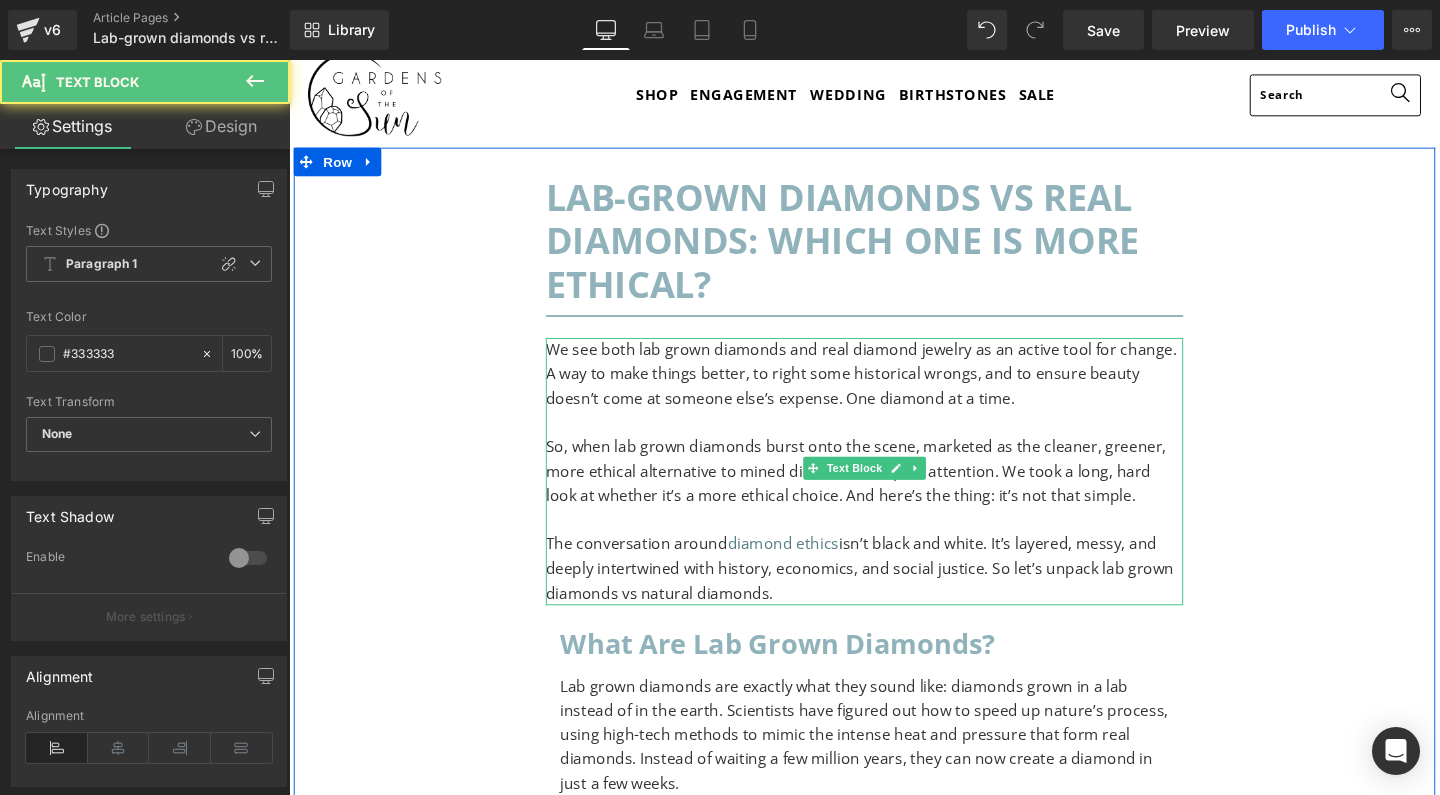click on "We see both lab grown diamonds and real diamond jewelry as an active tool for change. A way to make things better, to right some historical wrongs, and to ensure beauty doesn’t come at someone else’s expense. One diamond at a time." at bounding box center (894, 390) 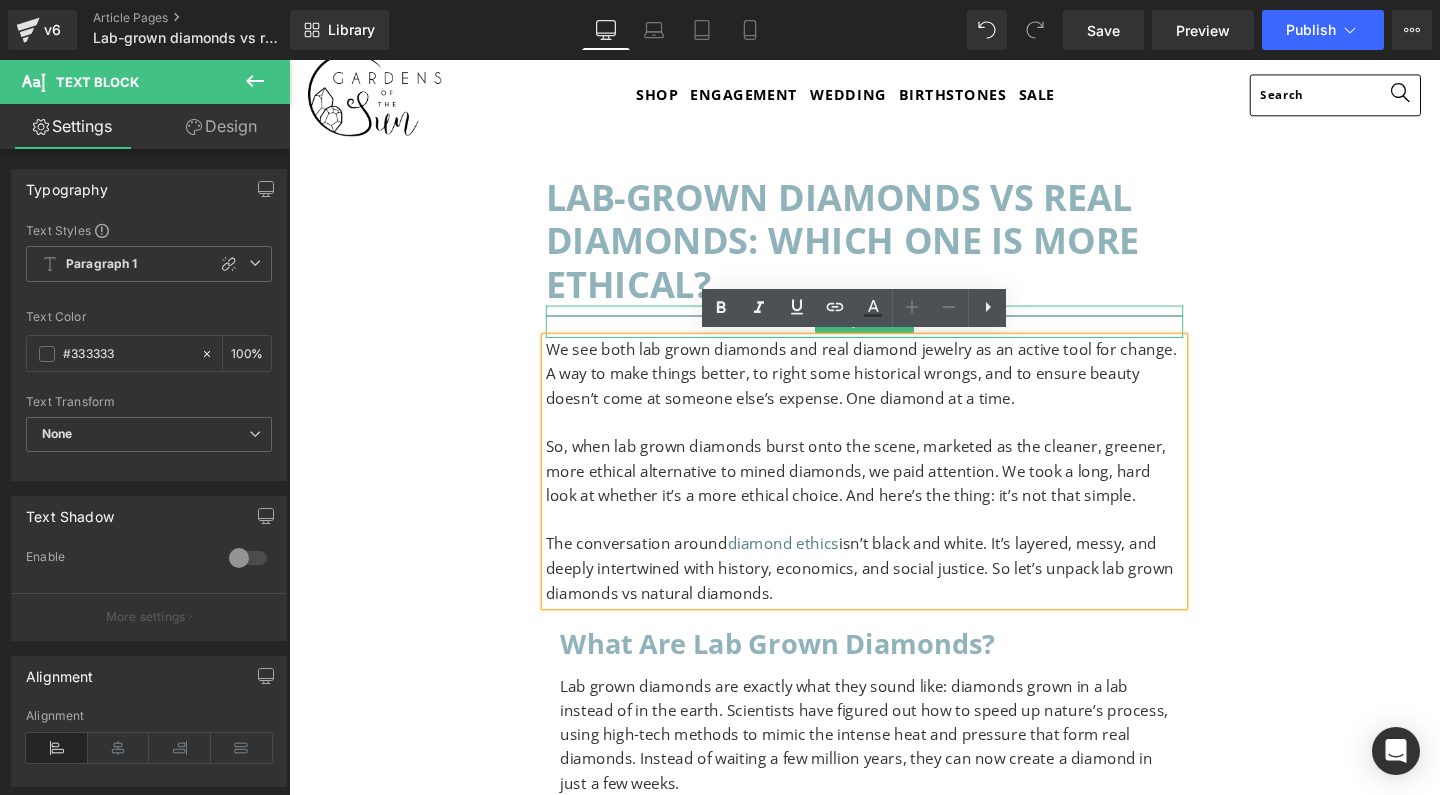 drag, startPoint x: 813, startPoint y: 612, endPoint x: 569, endPoint y: 341, distance: 364.66013 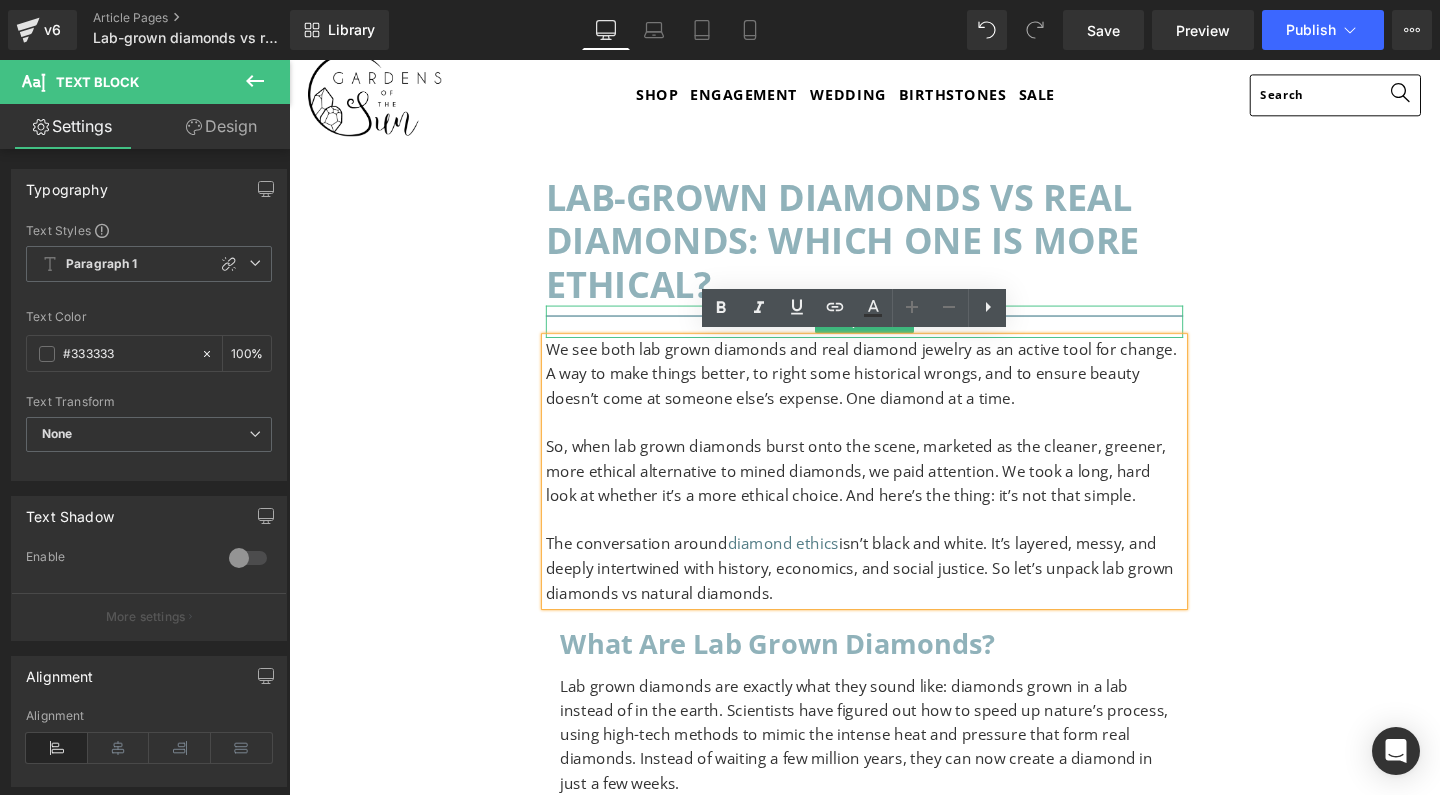 click on "Lab-grown diamonds vs real diamonds: which one is more ethical? Heading         Separator         We see both lab grown diamonds and real diamond jewelry as an active tool for change. A way to make things better, to right some historical wrongs, and to ensure beauty doesn’t come at someone else’s expense. One diamond at a time. So, when lab grown diamonds burst onto the scene, marketed as the cleaner, greener, more ethical alternative to mined diamonds, we paid attention. We took a long, hard look at whether it’s a more ethical choice. And here’s the thing: it’s not that simple. The conversation around  diamond ethics  isn’t black and white. It’s layered, messy, and deeply intertwined with history, economics, and social justice. So let’s unpack lab grown diamonds vs natural diamonds. Text Block         What are lab grown diamonds? Heading         Text Block         The rise of the lab-grown diamond Heading         Text Block         Who actually benefits from diamond mining? Heading" at bounding box center (894, 2812) 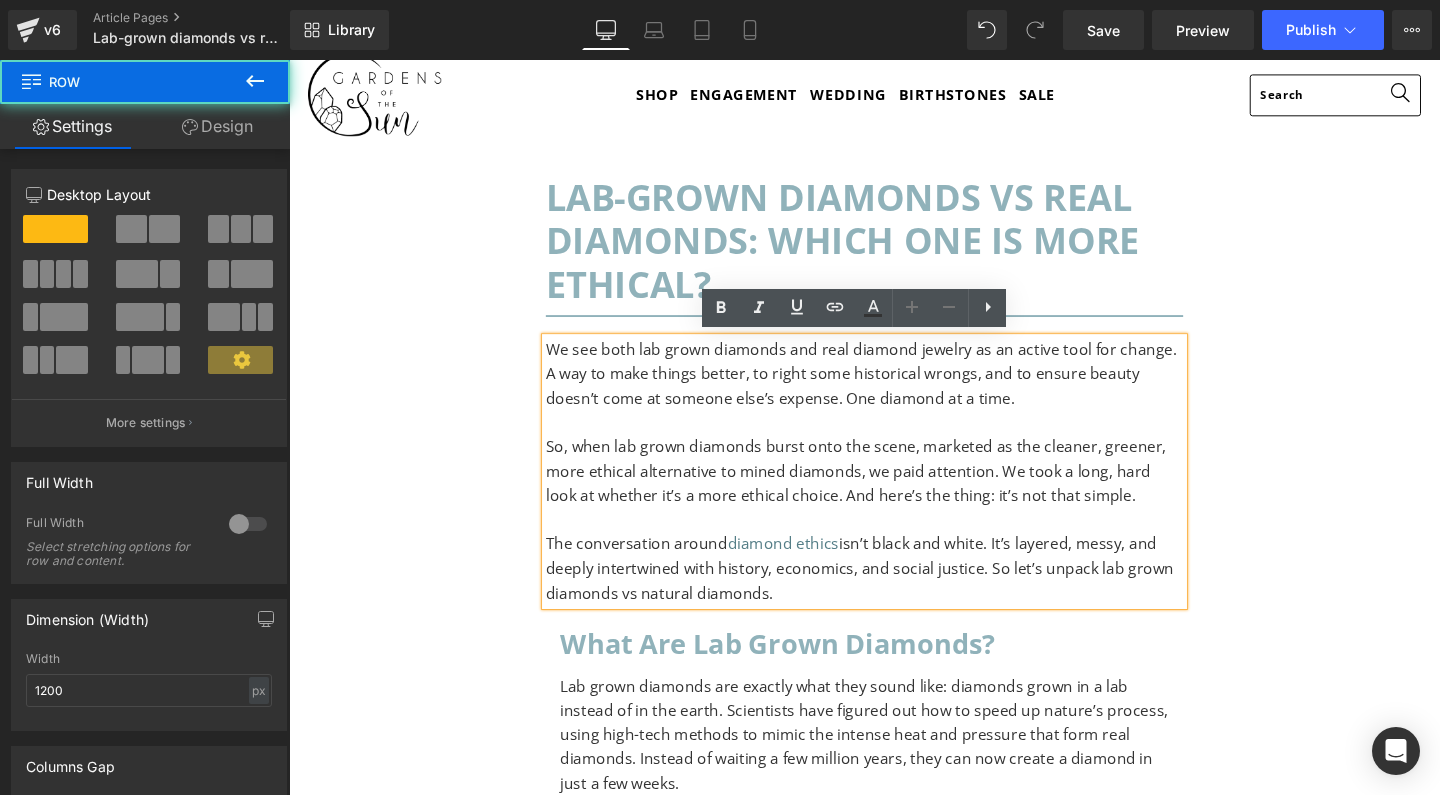 click on "Lab-grown diamonds vs real diamonds: which one is more ethical? Heading         Separator         We see both lab grown diamonds and real diamond jewelry as an active tool for change. A way to make things better, to right some historical wrongs, and to ensure beauty doesn’t come at someone else’s expense. One diamond at a time. So, when lab grown diamonds burst onto the scene, marketed as the cleaner, greener, more ethical alternative to mined diamonds, we paid attention. We took a long, hard look at whether it’s a more ethical choice. And here’s the thing: it’s not that simple. The conversation around  diamond ethics  isn’t black and white. It’s layered, messy, and deeply intertwined with history, economics, and social justice. So let’s unpack lab grown diamonds vs natural diamonds. Text Block         What are lab grown diamonds? Heading         Text Block         The rise of the lab-grown diamond Heading         Text Block         Who actually benefits from diamond mining? Heading" at bounding box center [894, 2802] 